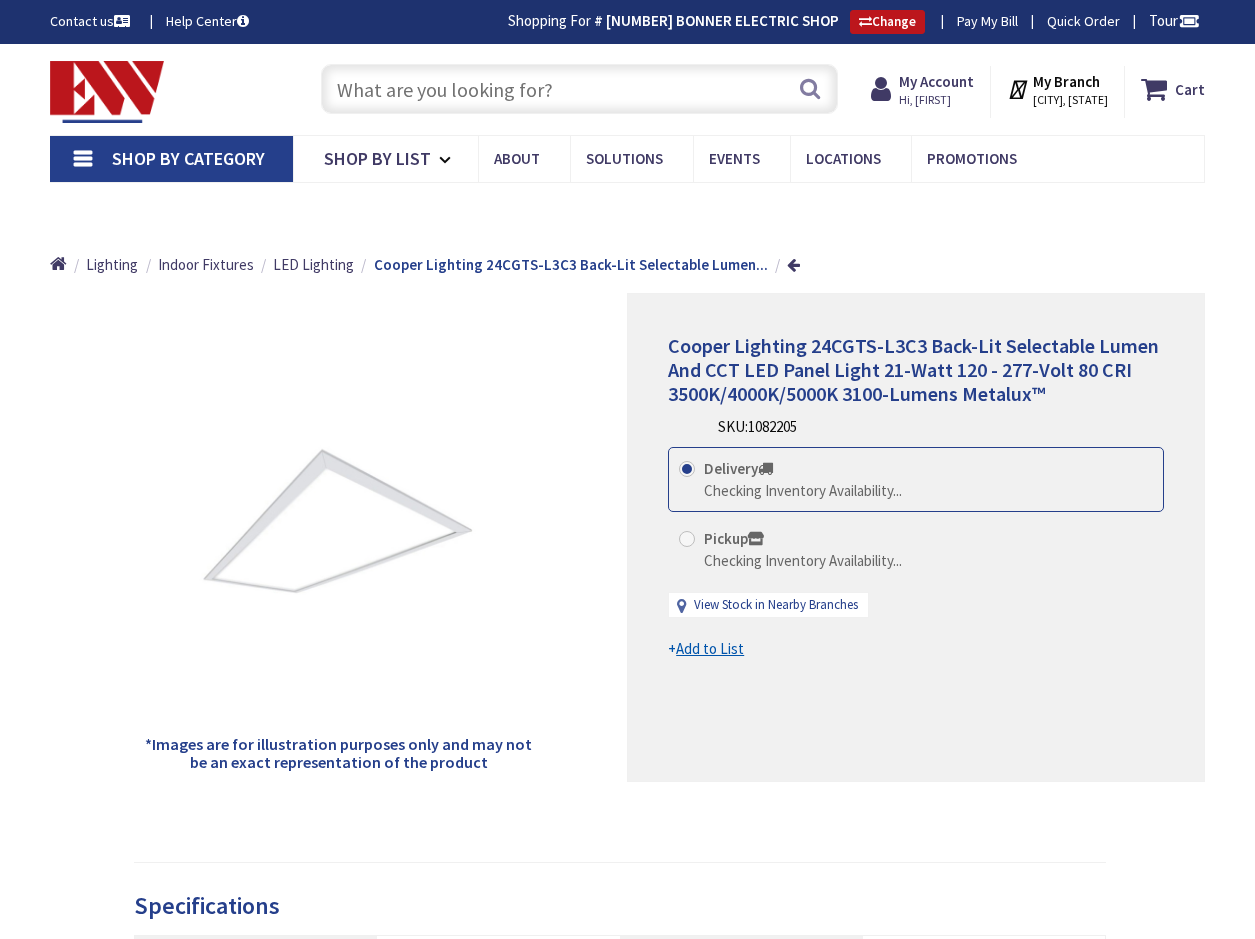 type on "[STREET] St, [CITY], [STATE] [POSTAL_CODE], USA" 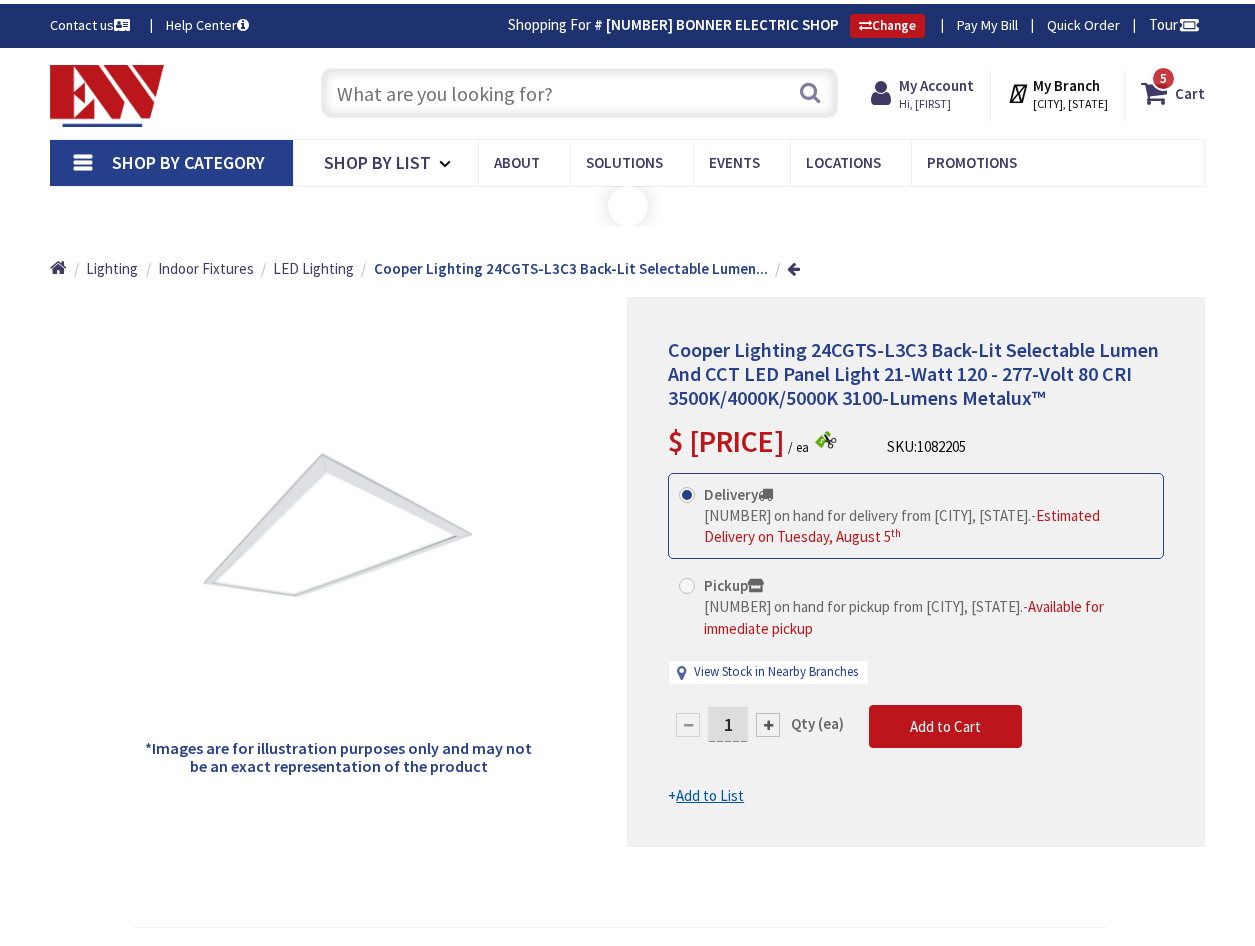scroll, scrollTop: 0, scrollLeft: 0, axis: both 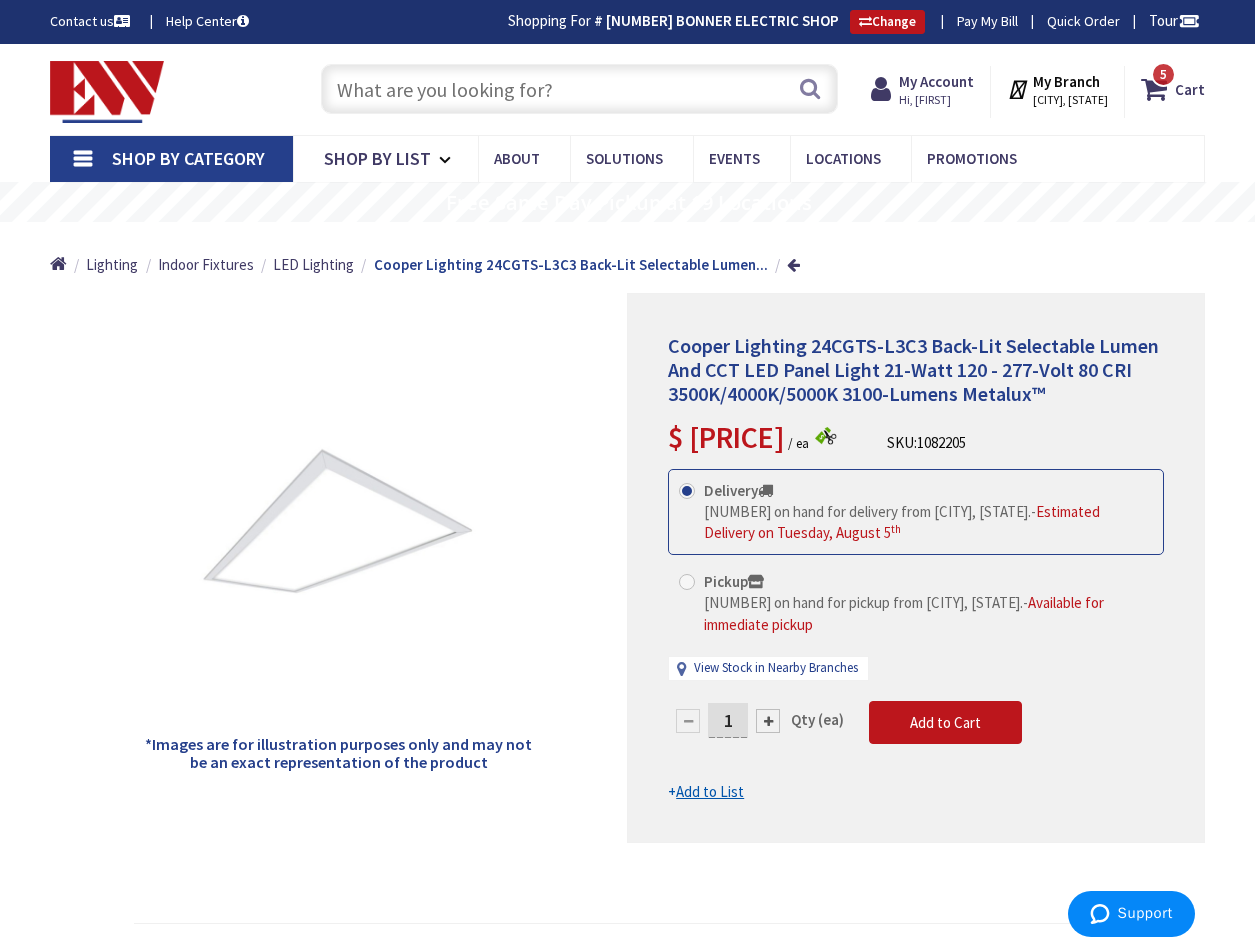 click at bounding box center [579, 89] 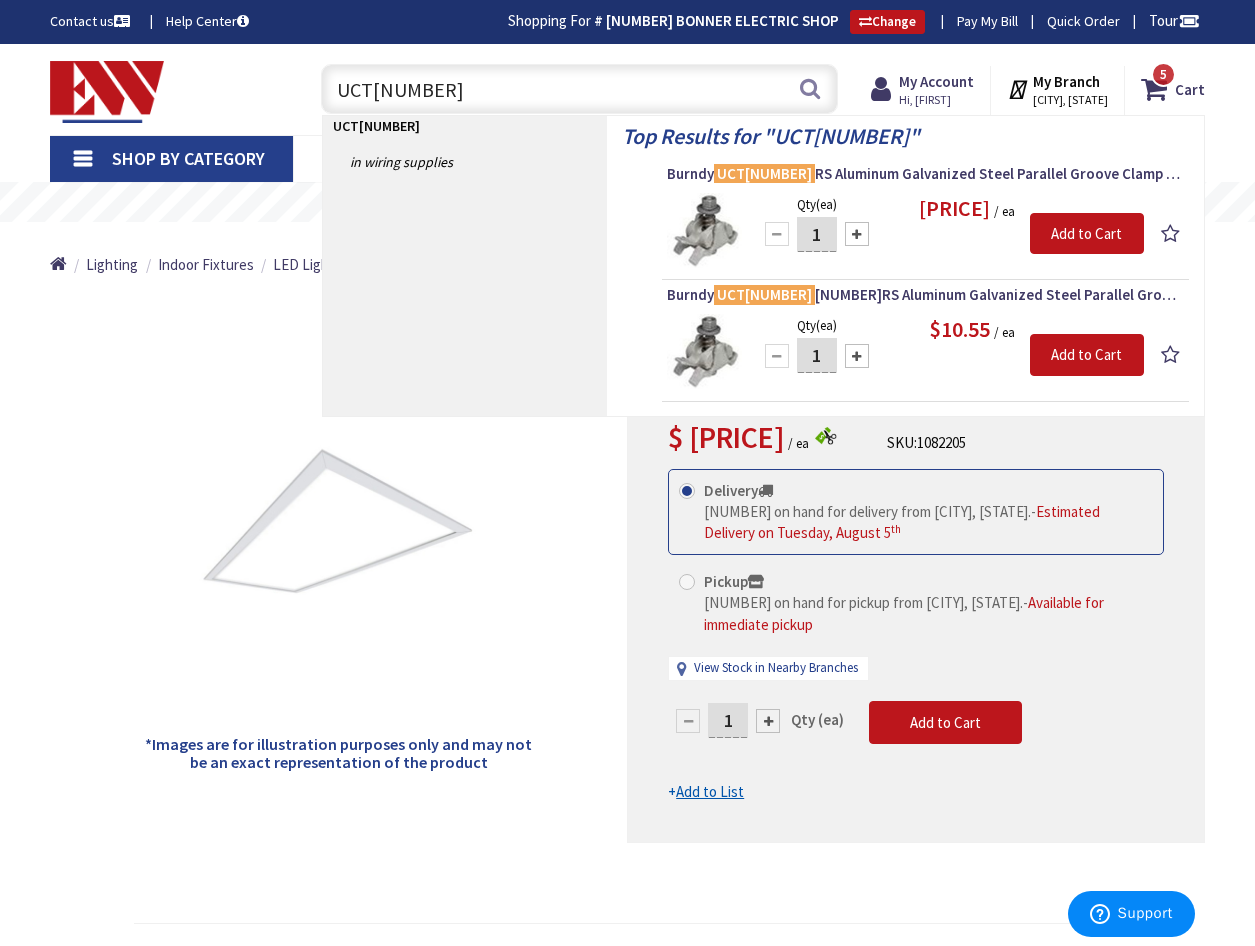 drag, startPoint x: 434, startPoint y: 86, endPoint x: 242, endPoint y: 71, distance: 192.58505 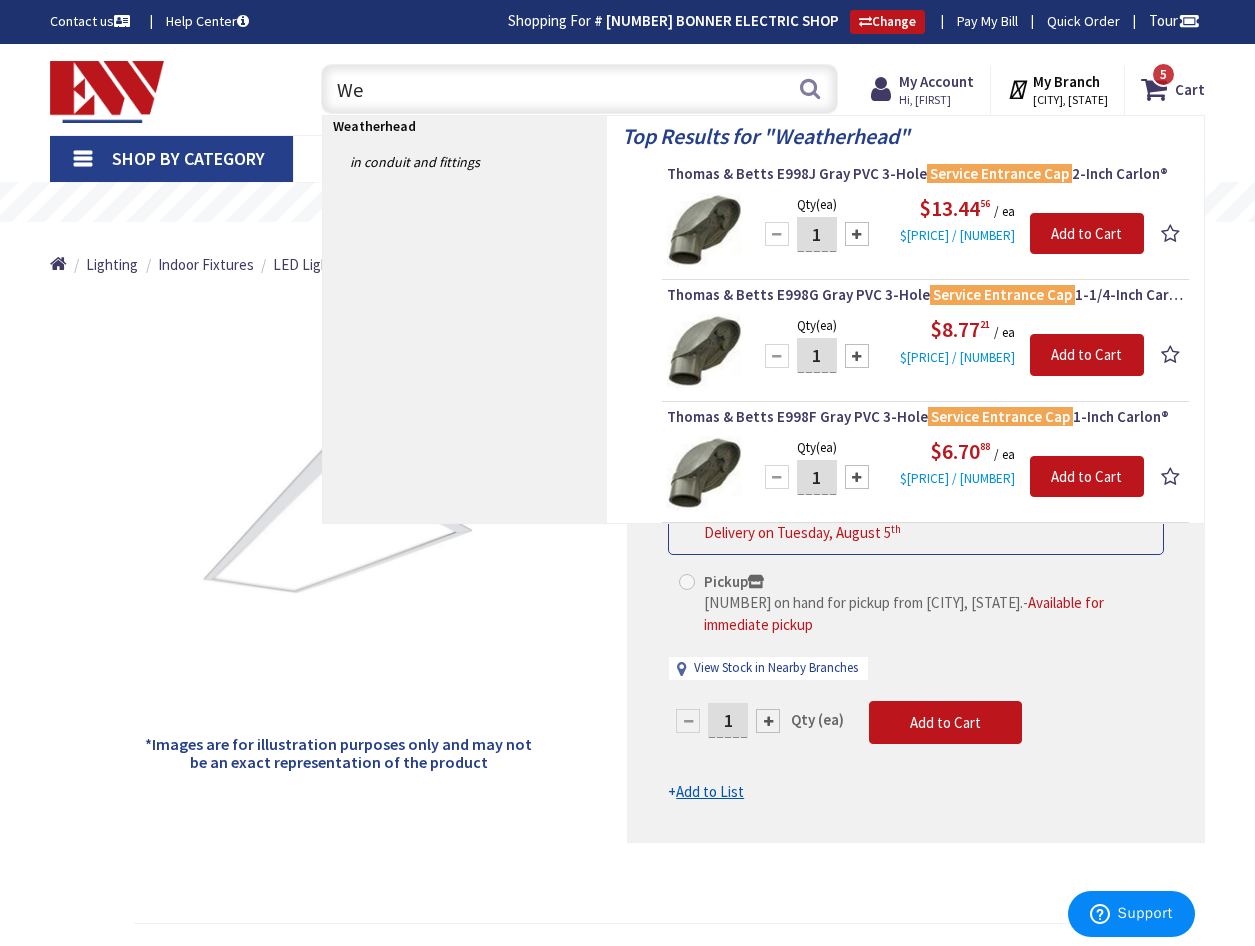 type on "W" 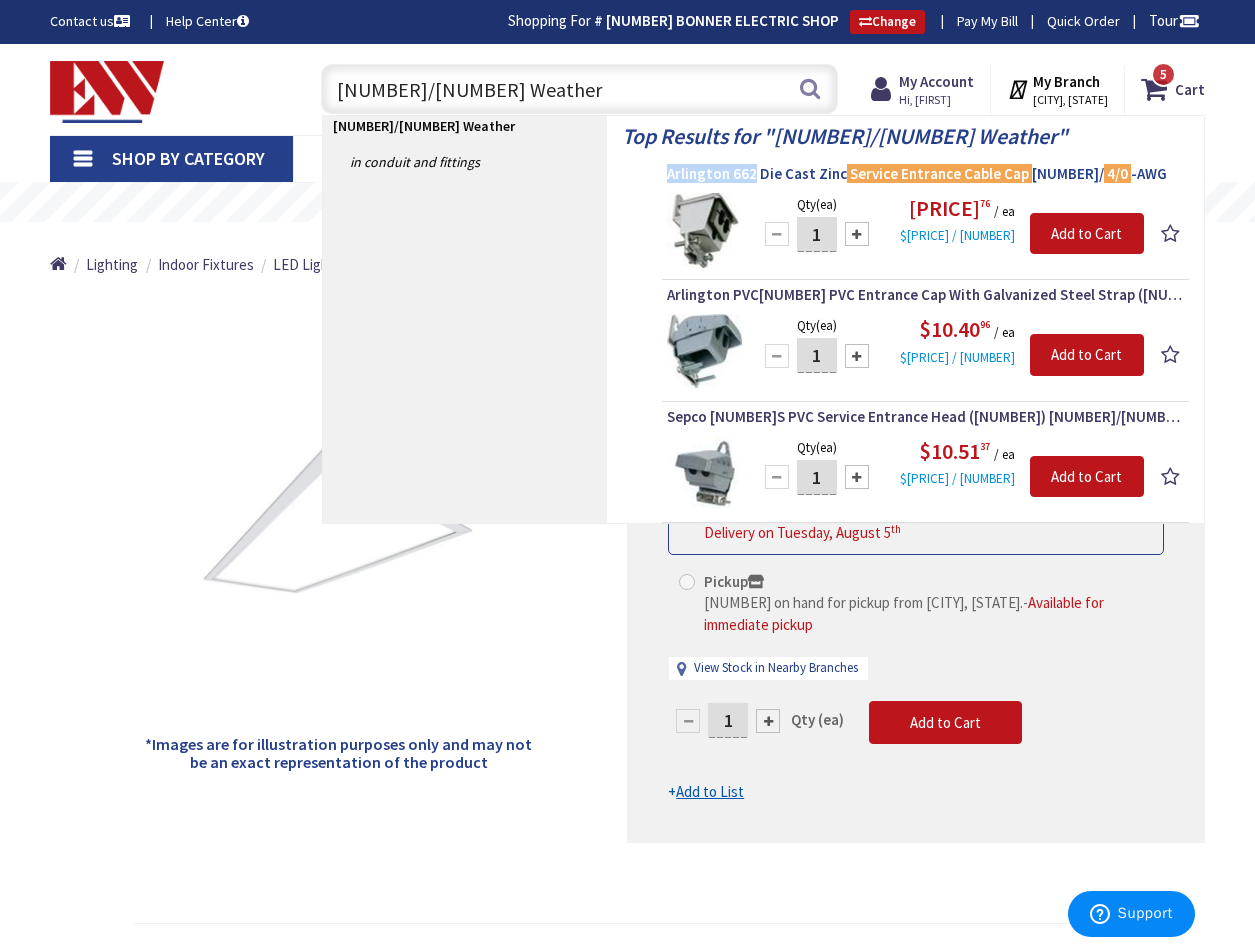 drag, startPoint x: 663, startPoint y: 170, endPoint x: 752, endPoint y: 167, distance: 89.050545 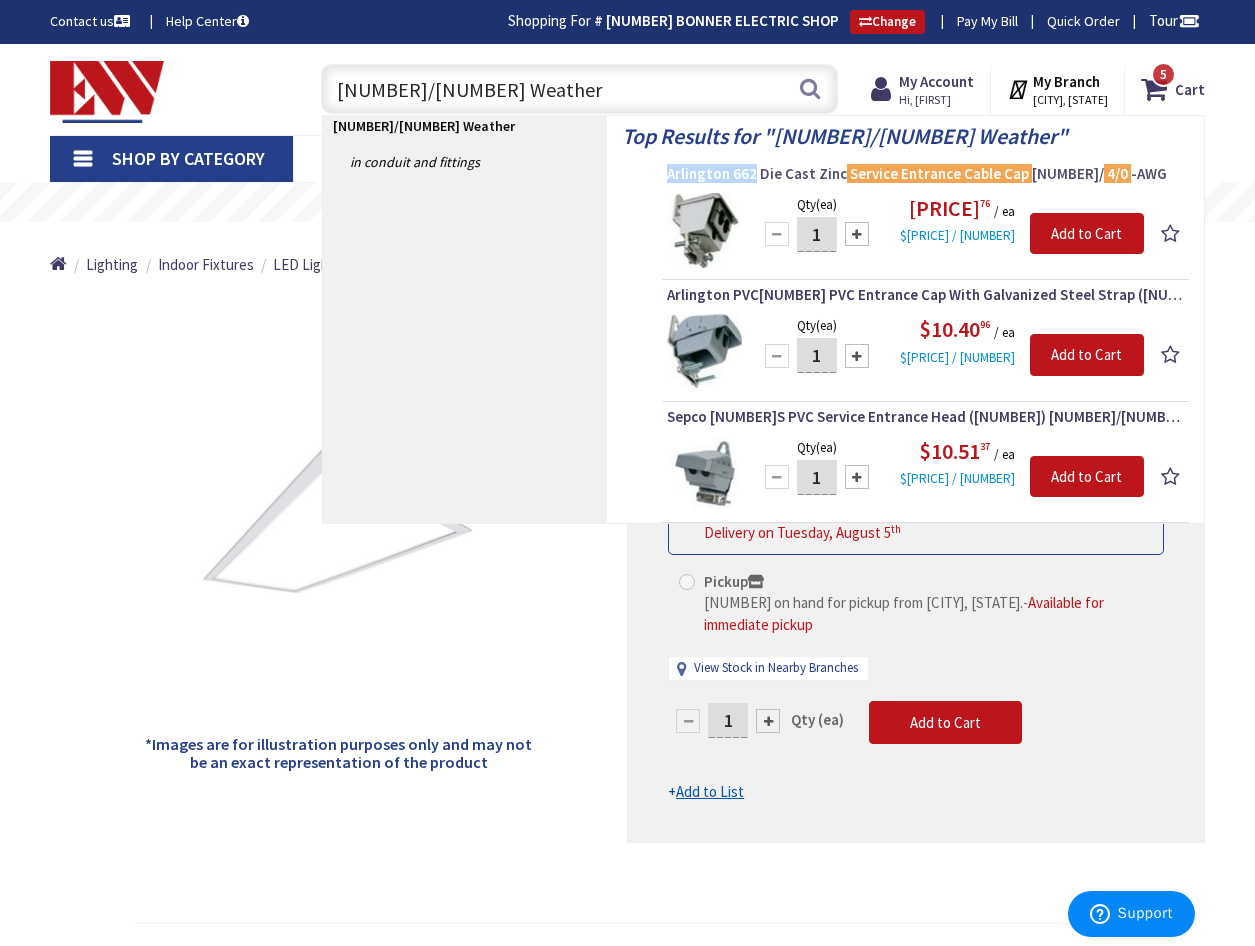 drag, startPoint x: 752, startPoint y: 167, endPoint x: 693, endPoint y: 181, distance: 60.63827 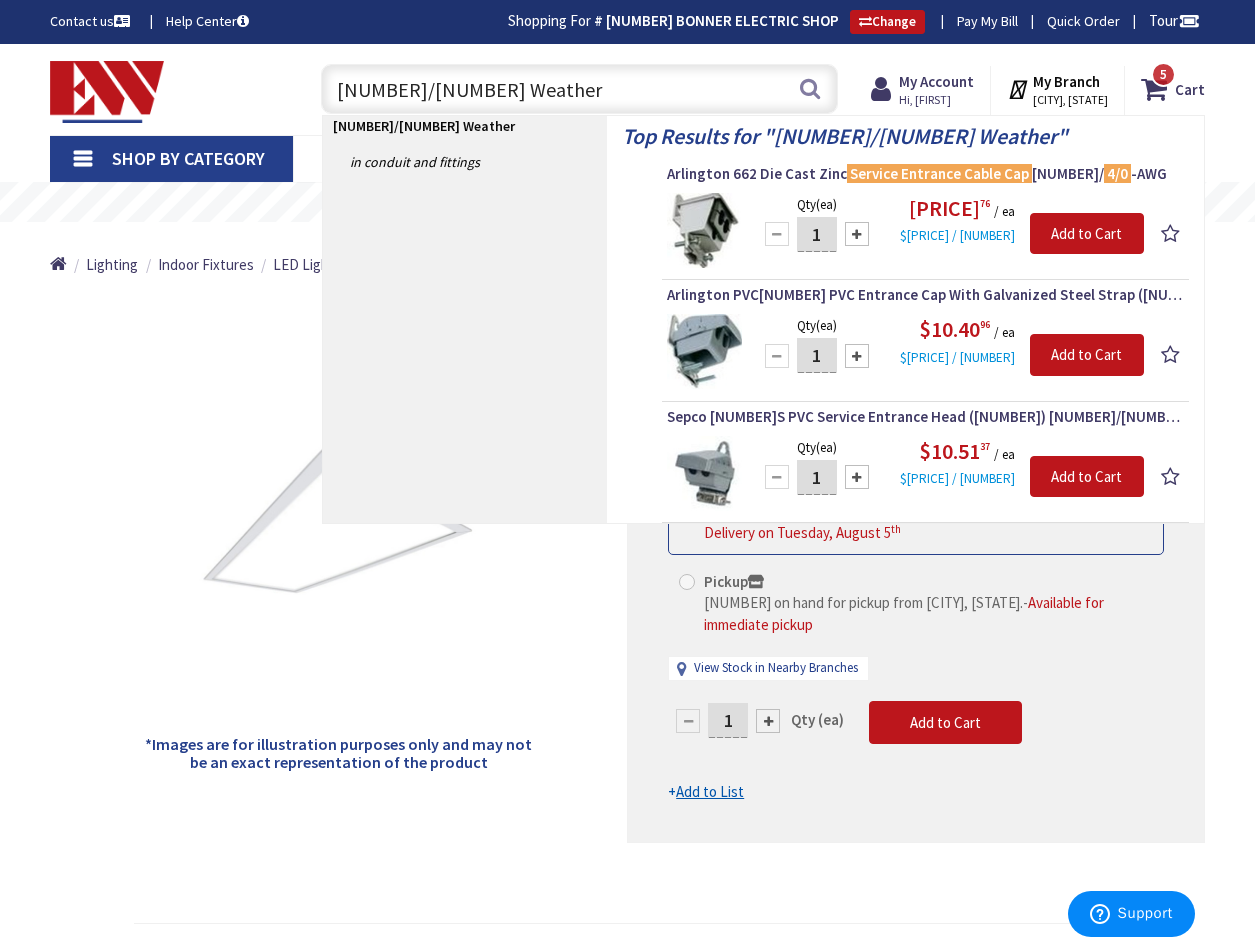 drag, startPoint x: 475, startPoint y: 81, endPoint x: 167, endPoint y: 82, distance: 308.00162 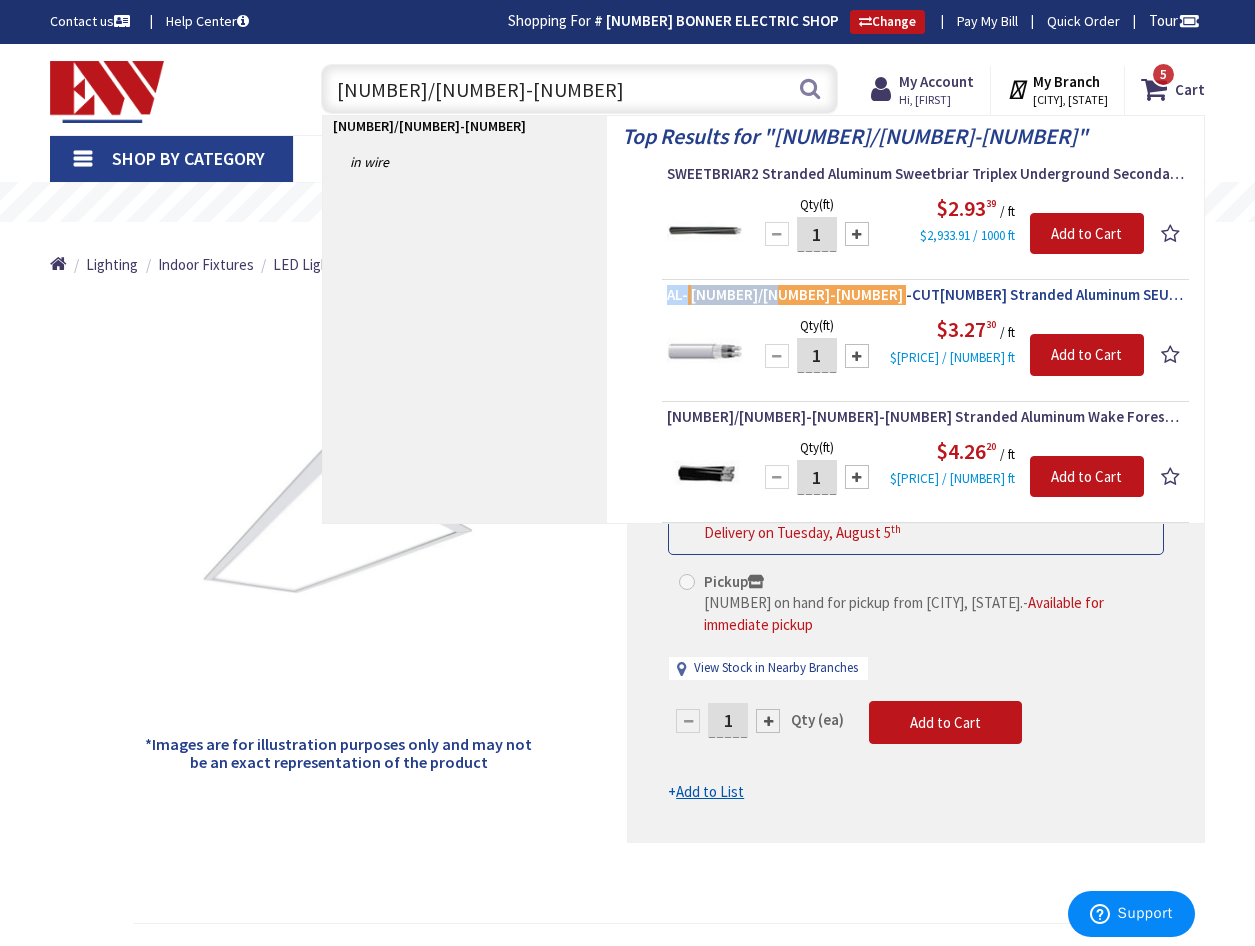 drag, startPoint x: 665, startPoint y: 297, endPoint x: 763, endPoint y: 295, distance: 98.02041 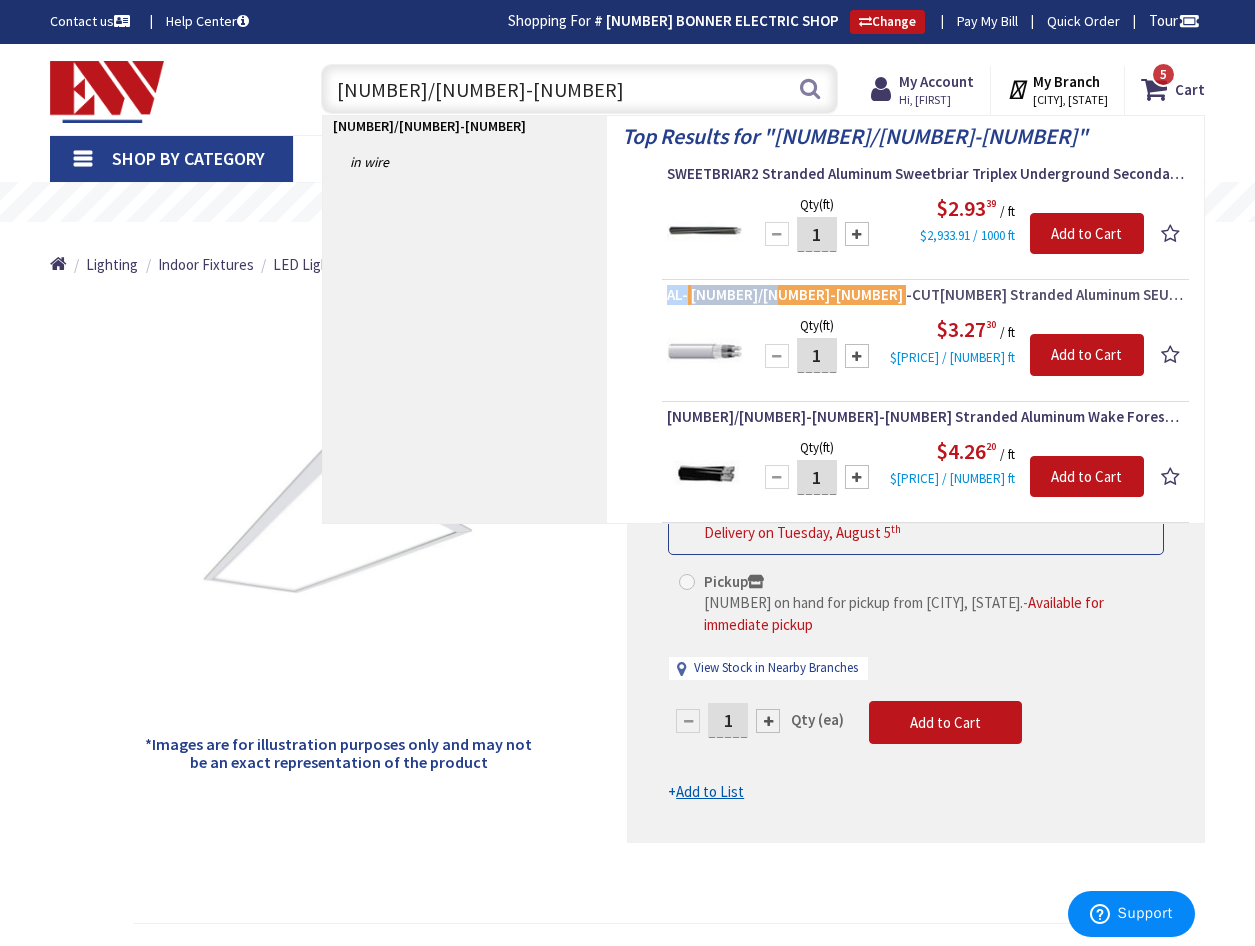 drag, startPoint x: 763, startPoint y: 296, endPoint x: 746, endPoint y: 295, distance: 17.029387 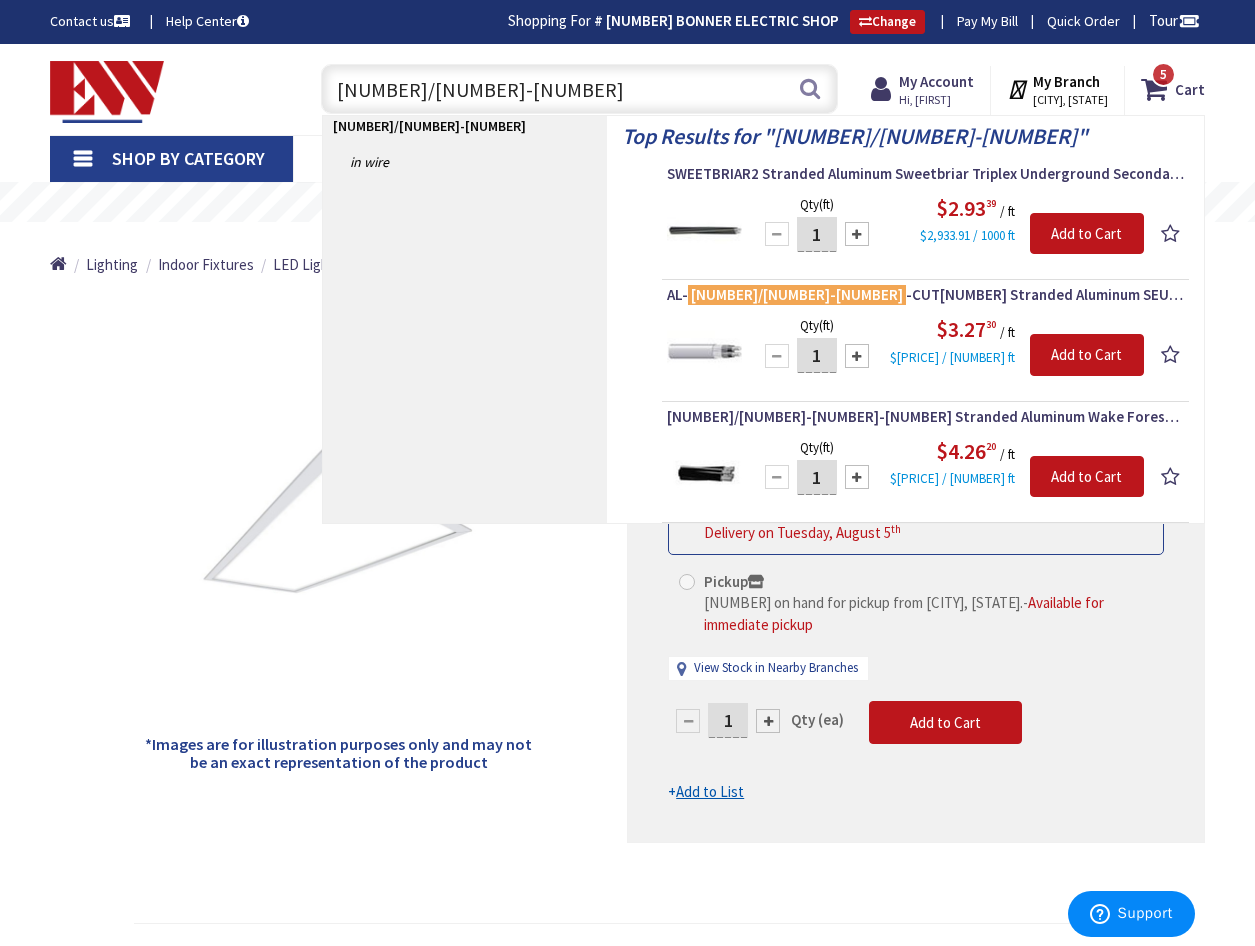 drag, startPoint x: 432, startPoint y: 84, endPoint x: 366, endPoint y: 82, distance: 66.0303 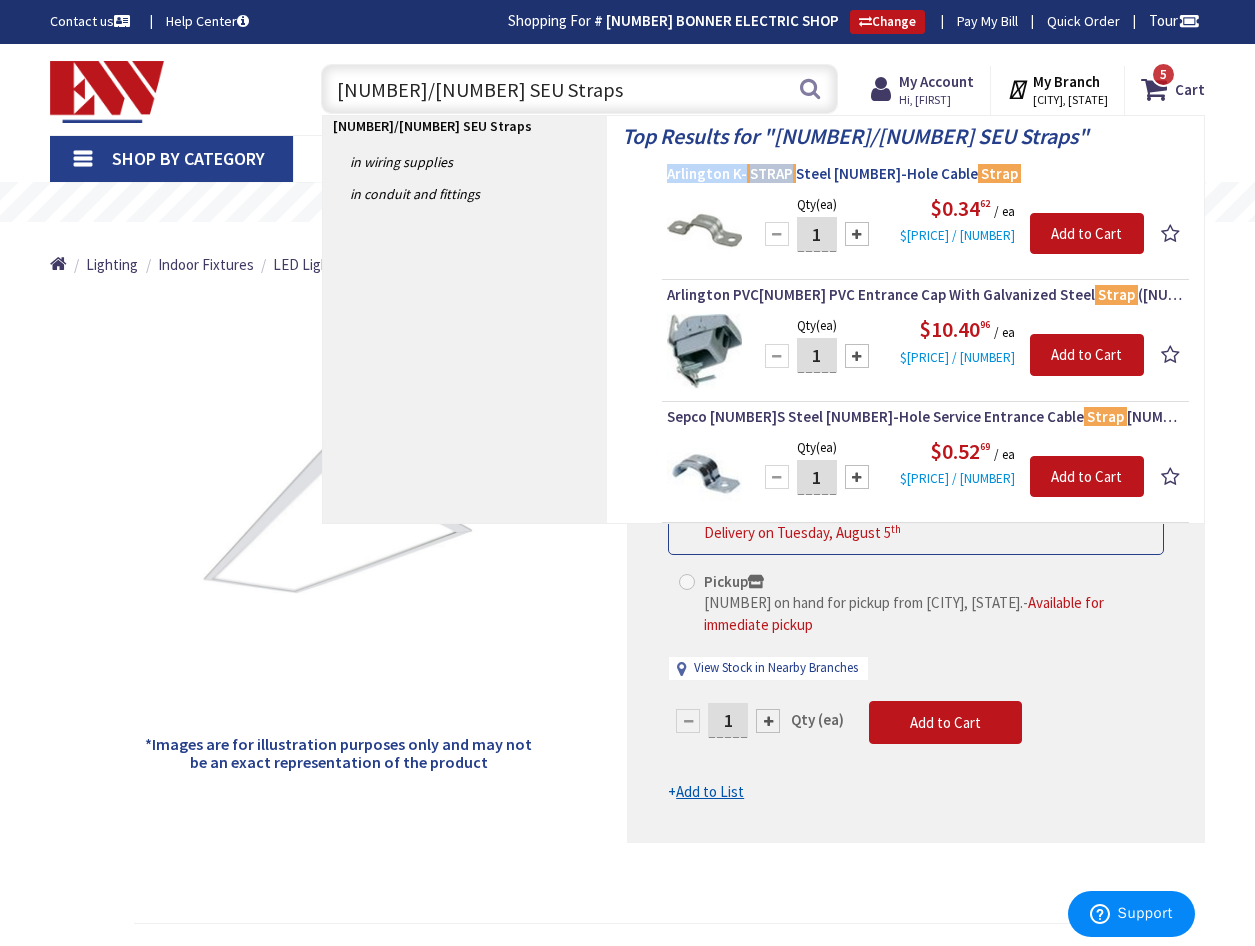 drag, startPoint x: 662, startPoint y: 174, endPoint x: 788, endPoint y: 174, distance: 126 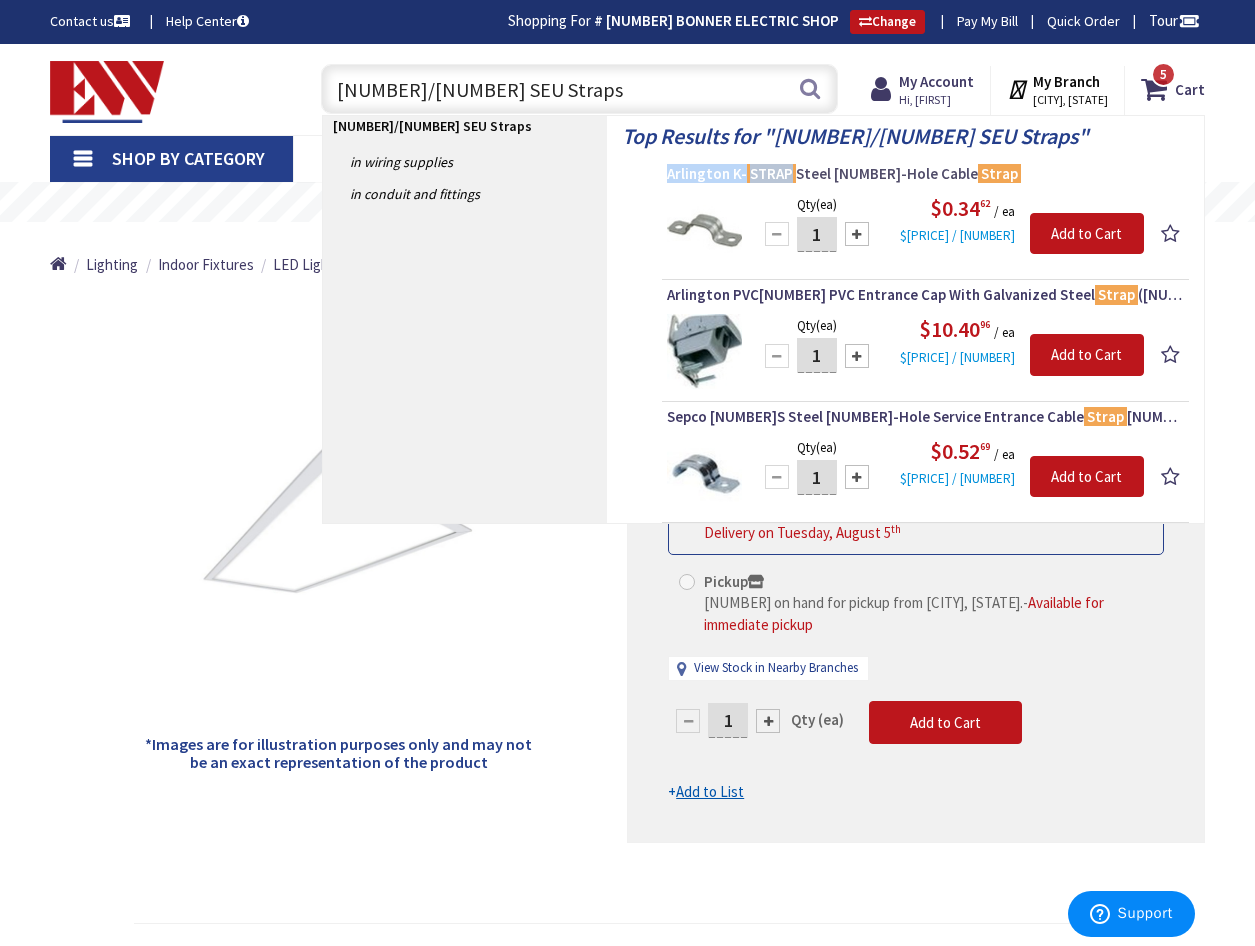 drag, startPoint x: 788, startPoint y: 174, endPoint x: 747, endPoint y: 170, distance: 41.19466 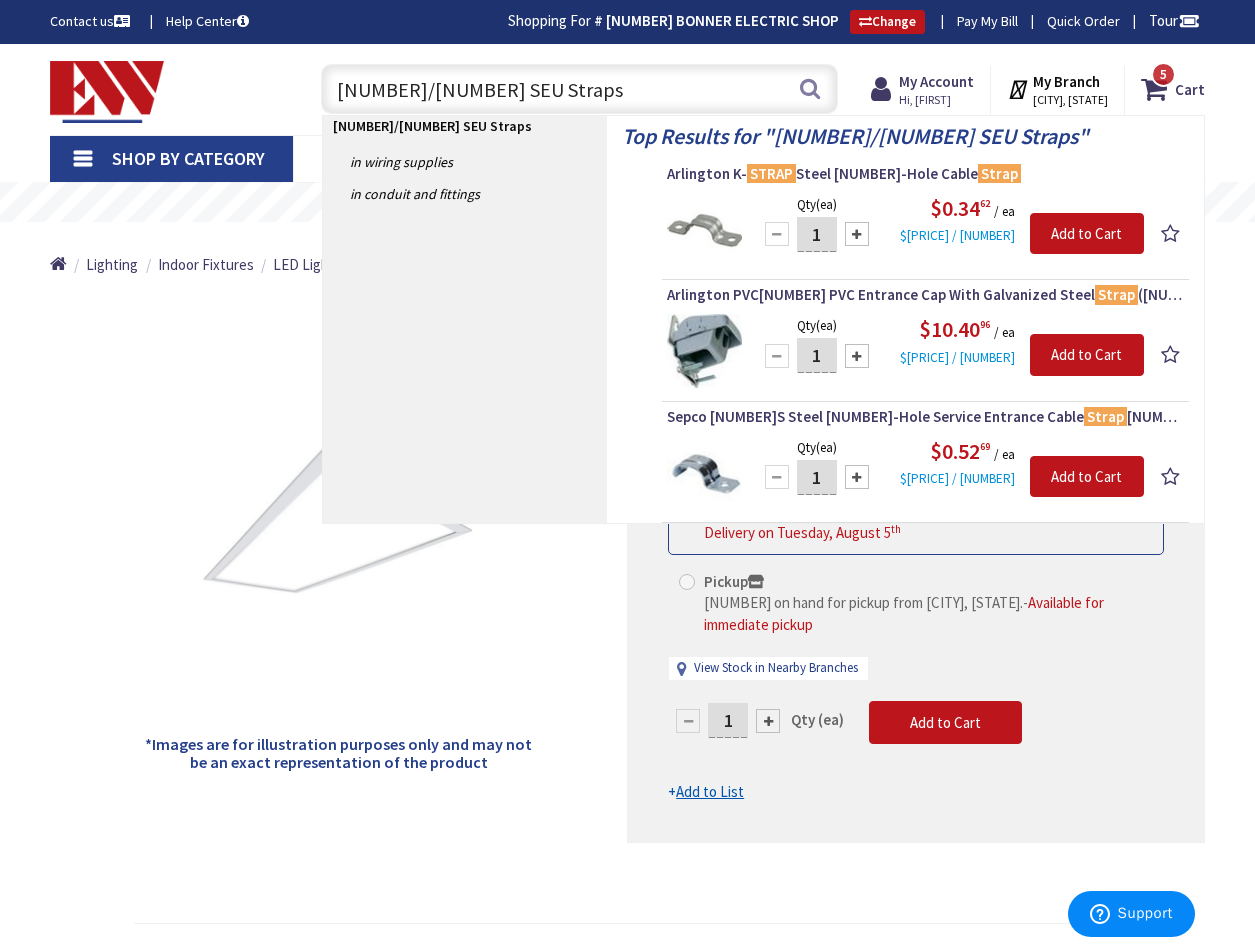 drag, startPoint x: 470, startPoint y: 90, endPoint x: 33, endPoint y: 38, distance: 440.08295 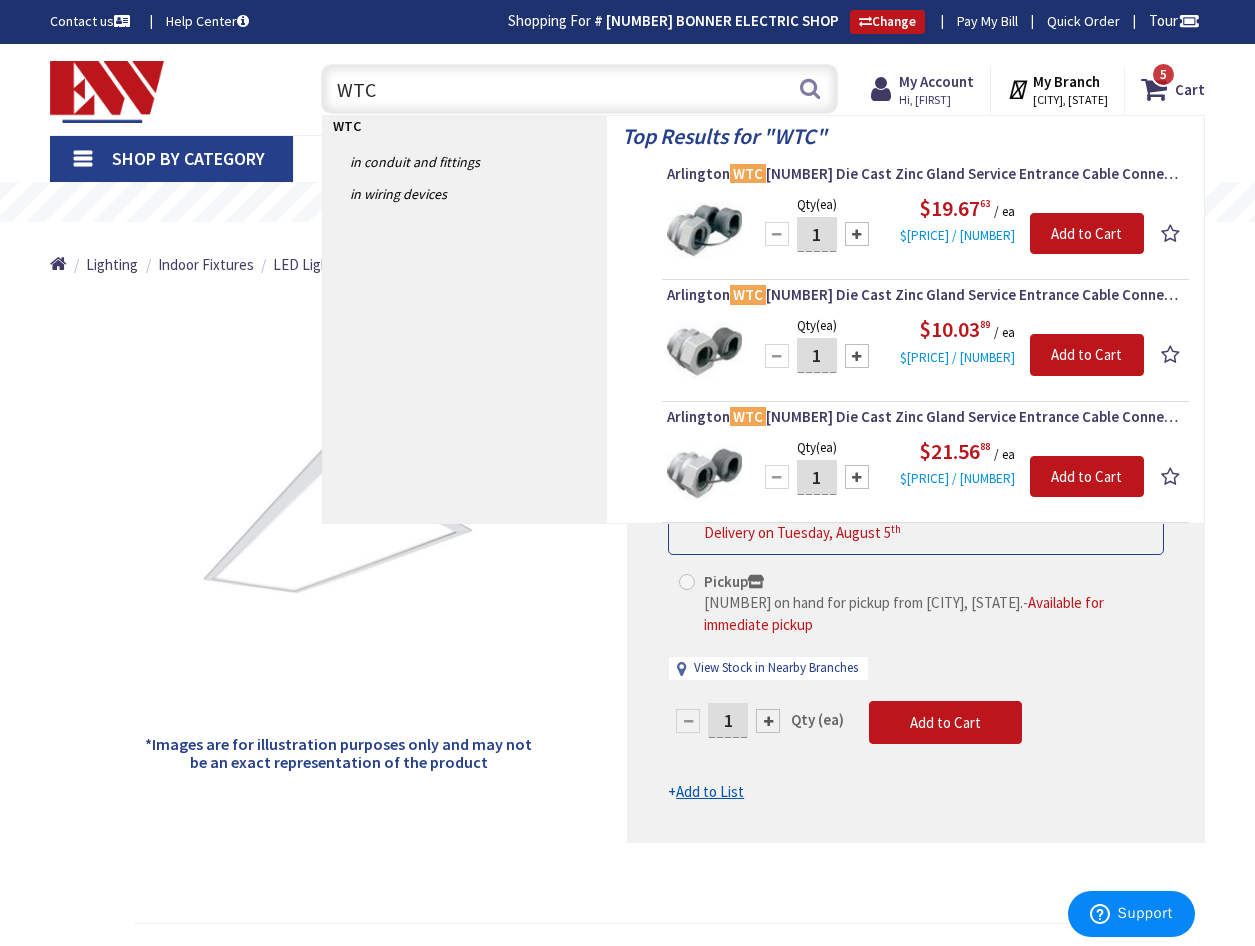 type on "WTC" 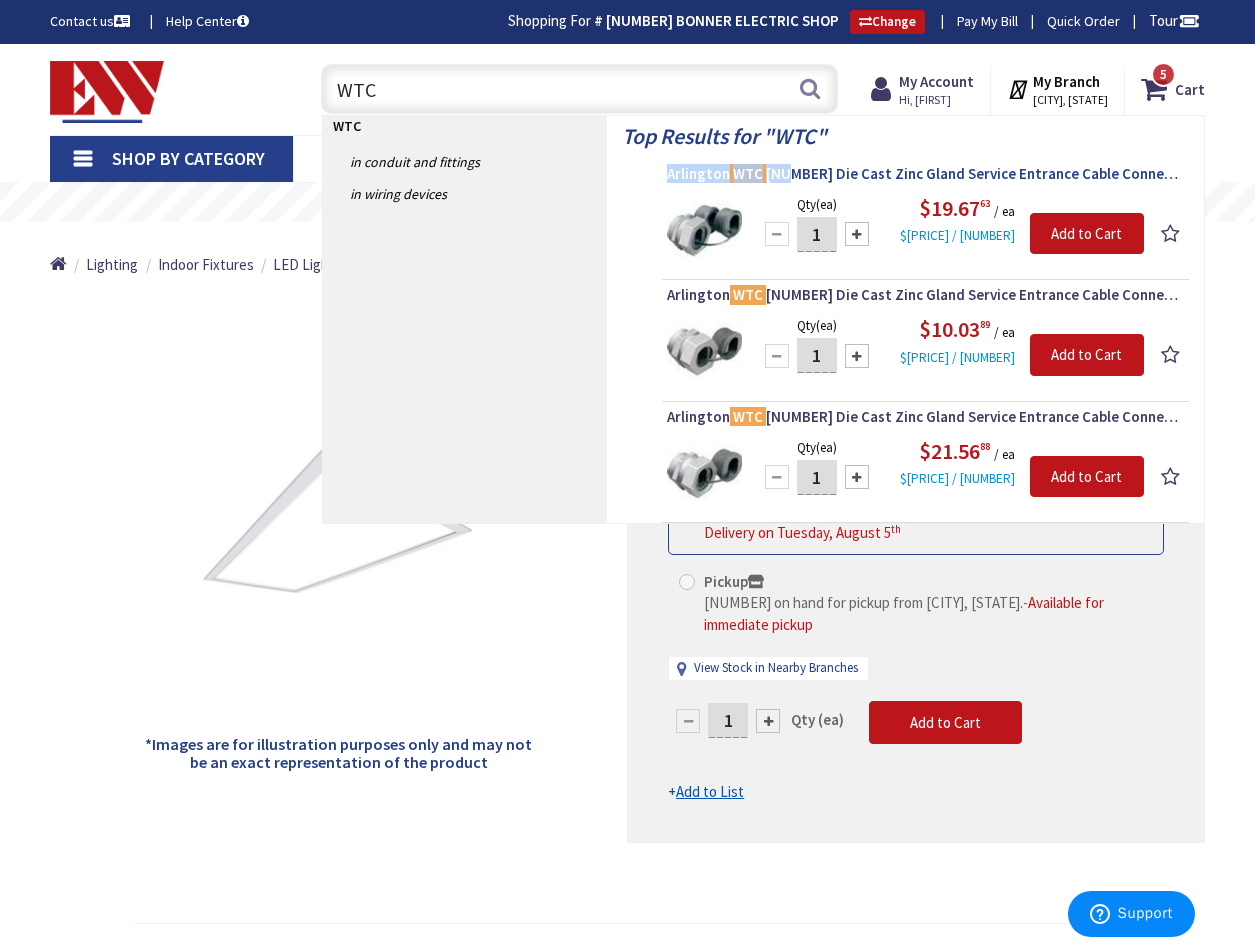 drag, startPoint x: 665, startPoint y: 173, endPoint x: 788, endPoint y: 173, distance: 123 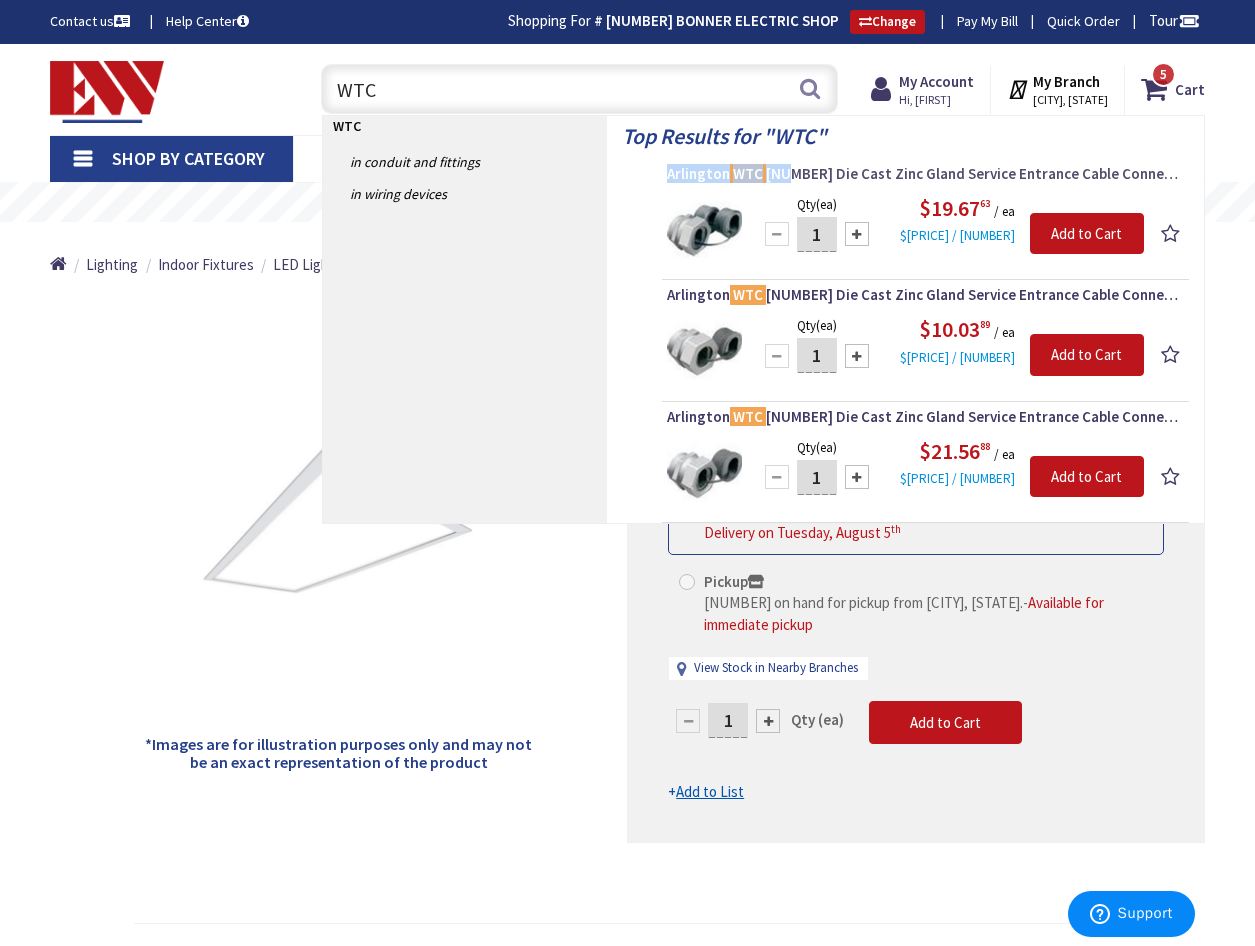 drag, startPoint x: 788, startPoint y: 173, endPoint x: 776, endPoint y: 174, distance: 12.0415945 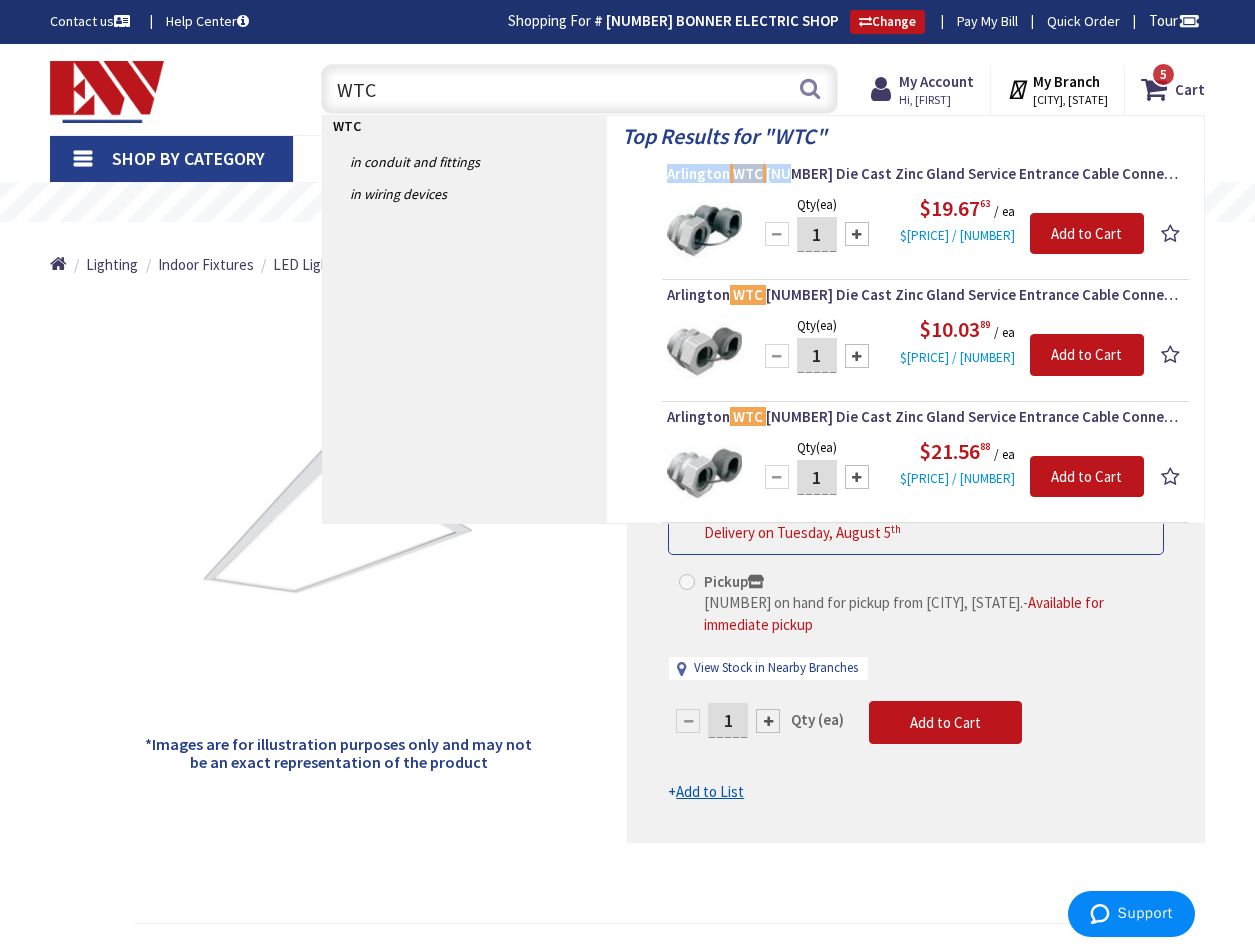 click on "Shop By Category" at bounding box center (171, 159) 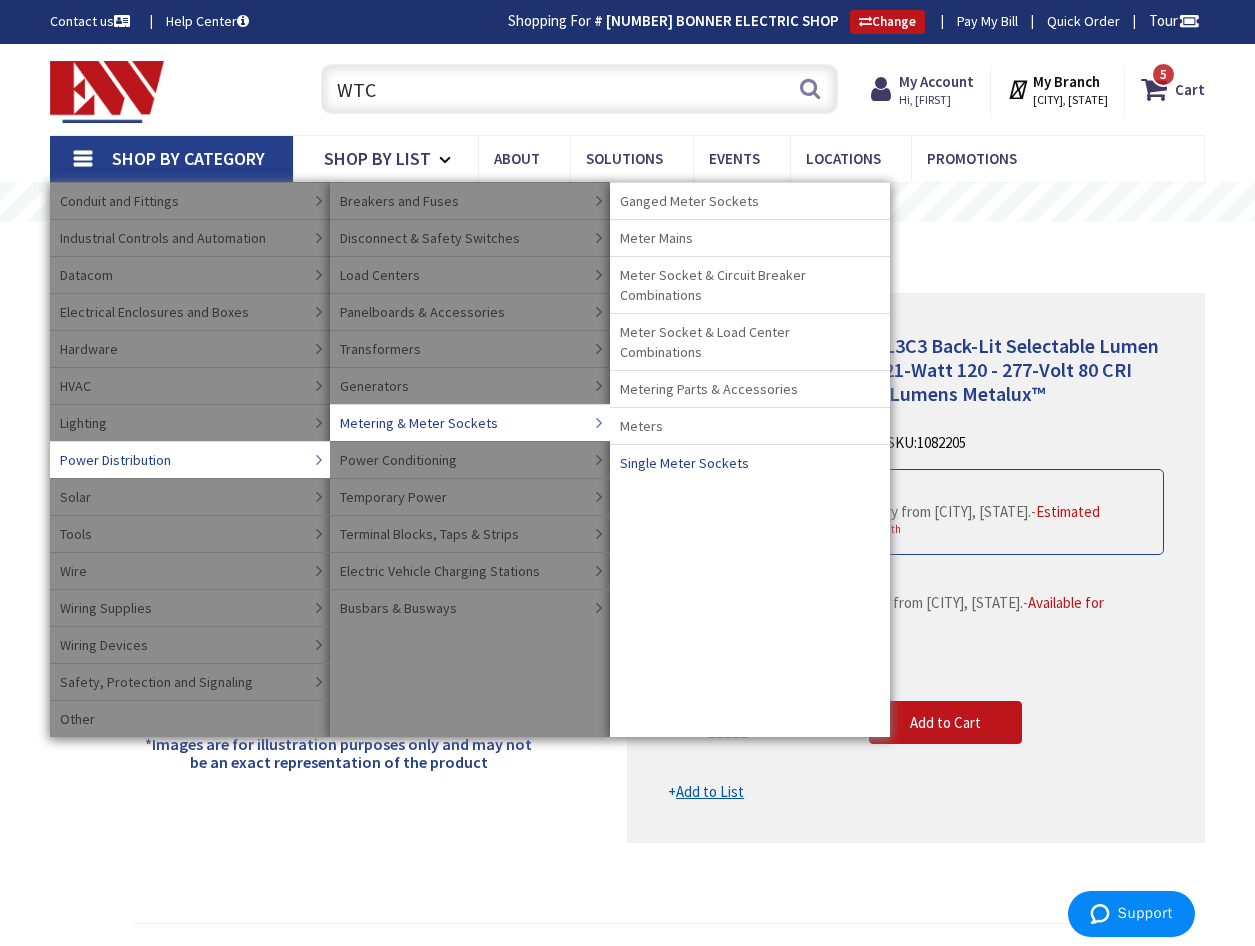 click on "Single Meter Sockets" at bounding box center (684, 463) 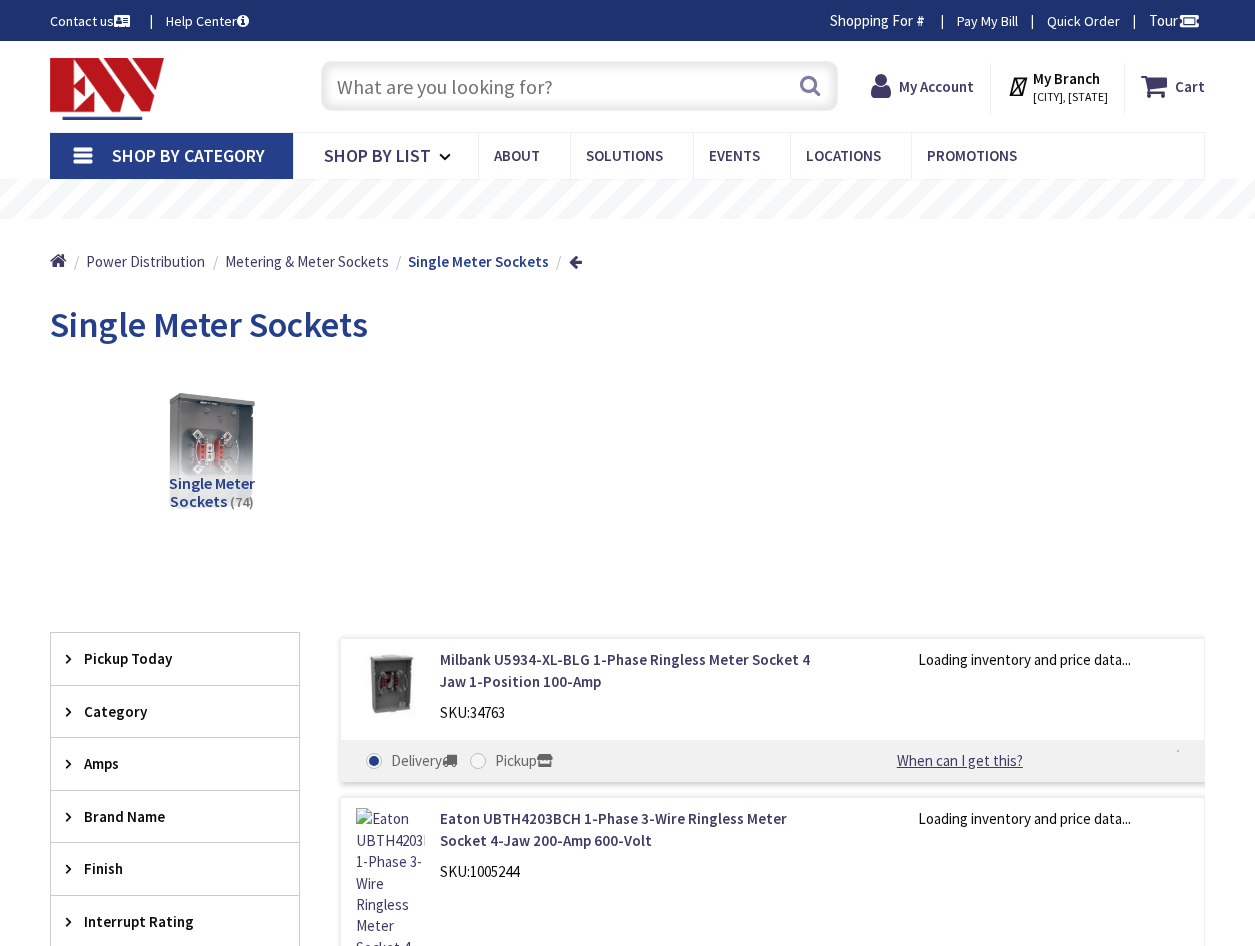 scroll, scrollTop: 0, scrollLeft: 0, axis: both 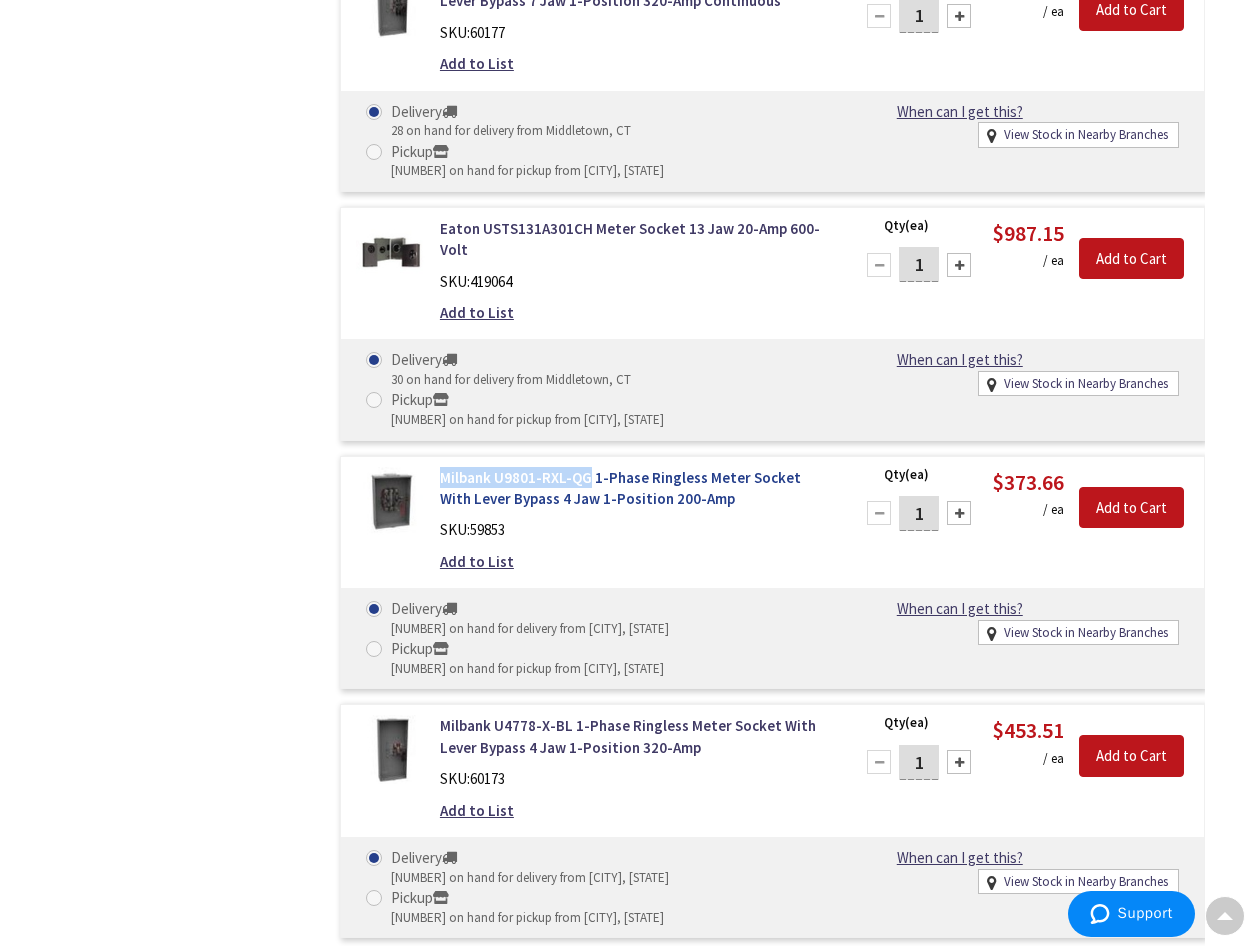 drag, startPoint x: 438, startPoint y: 477, endPoint x: 585, endPoint y: 477, distance: 147 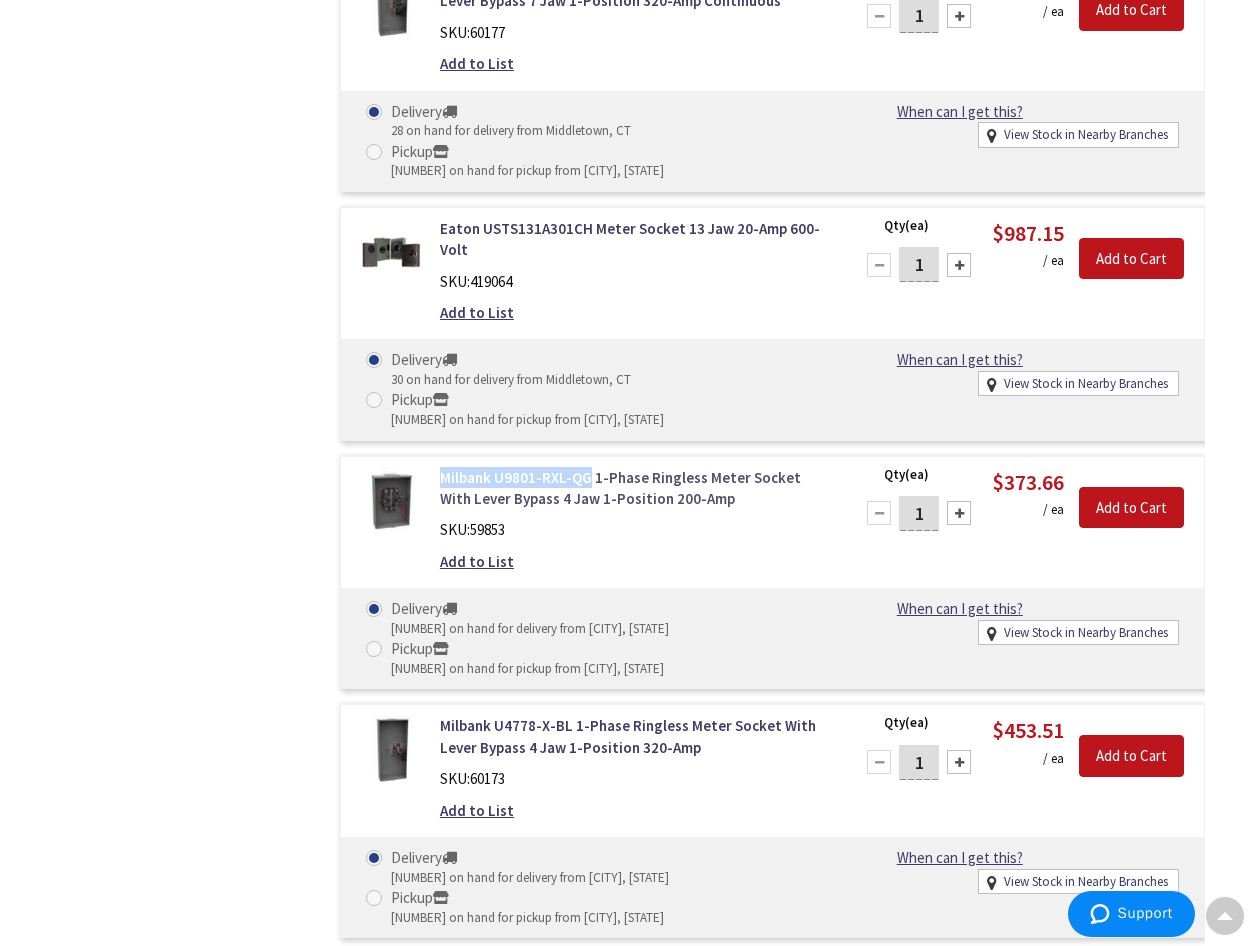copy on "Milbank U9801-RXL-QG" 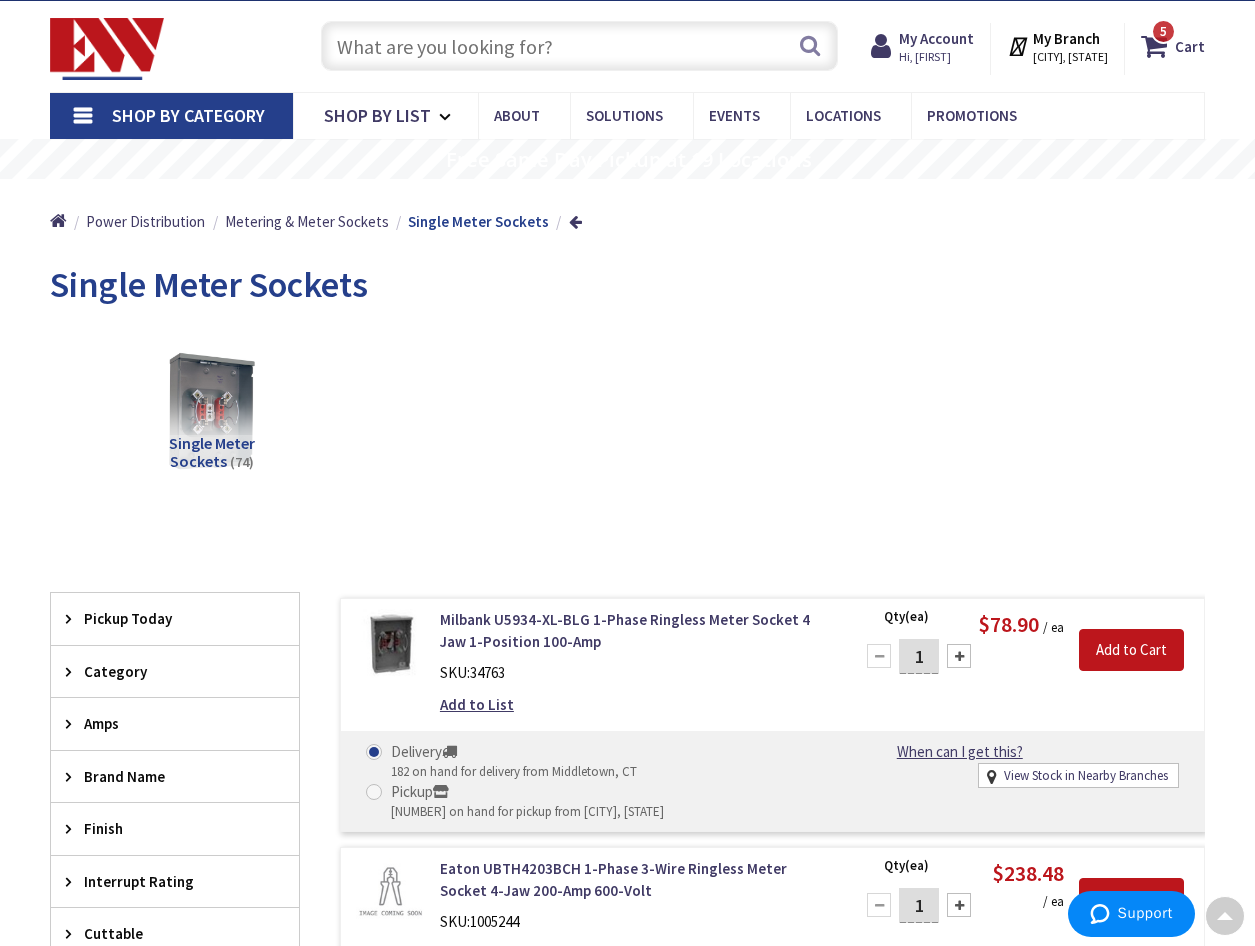 scroll, scrollTop: 0, scrollLeft: 0, axis: both 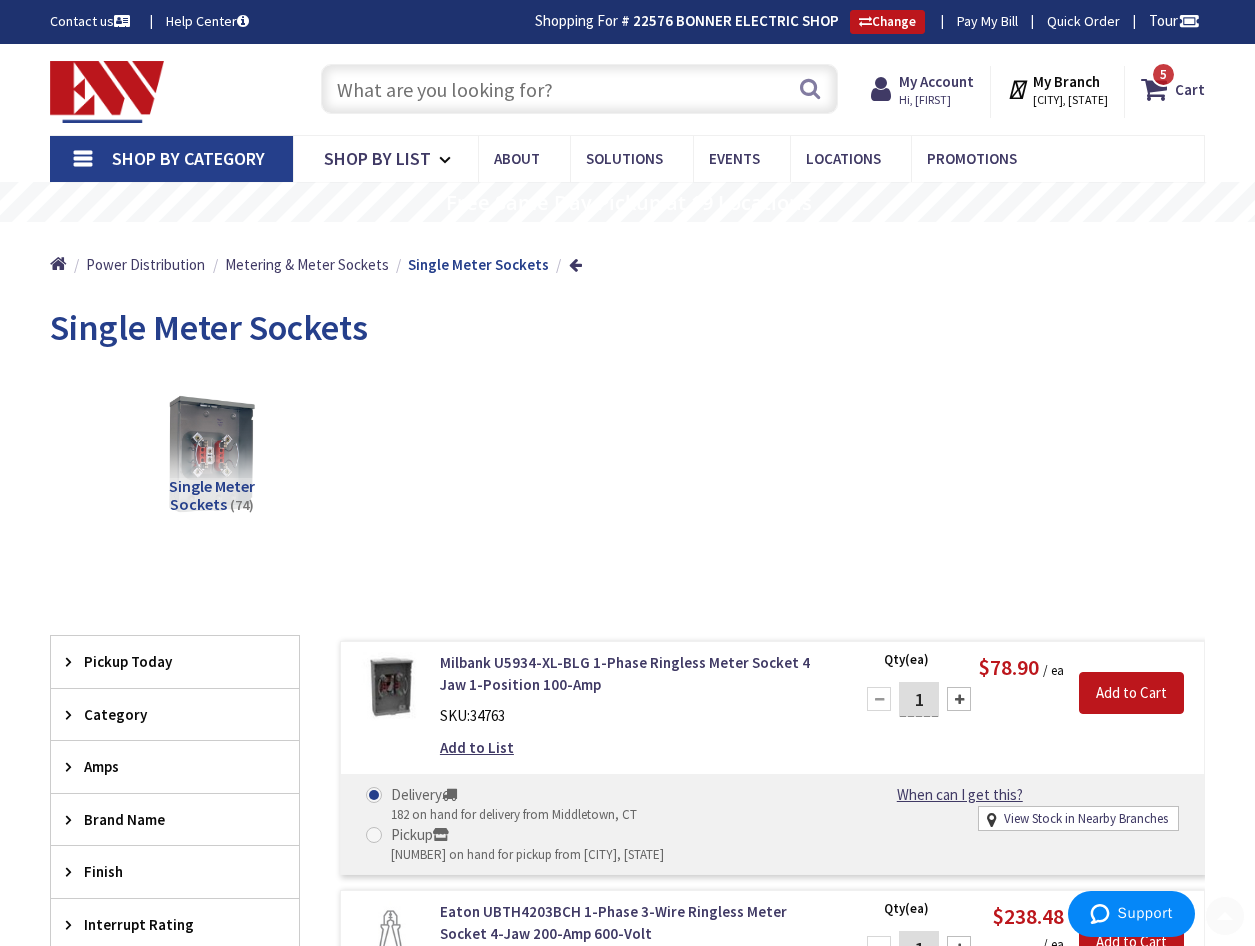 click at bounding box center (579, 89) 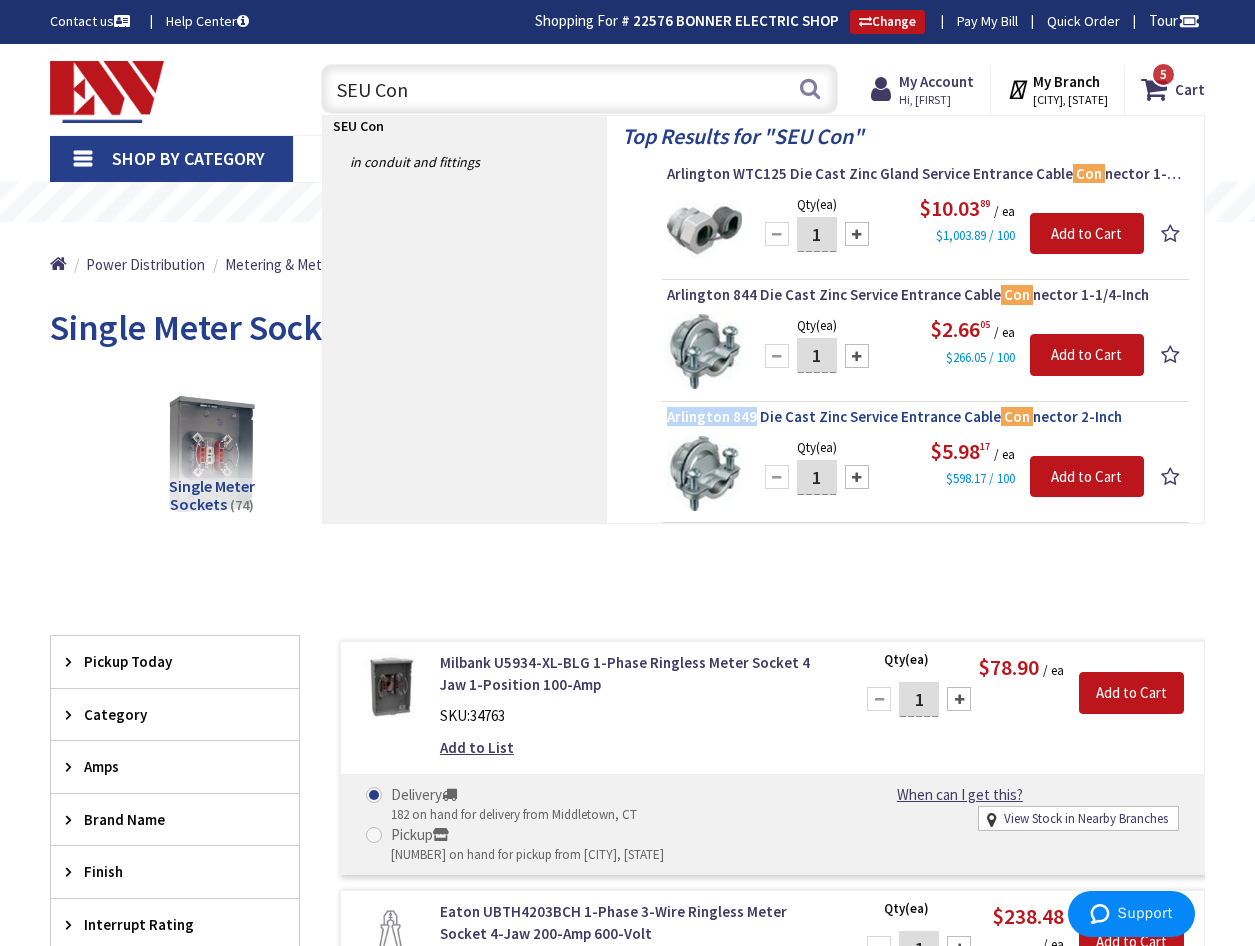 drag, startPoint x: 661, startPoint y: 417, endPoint x: 754, endPoint y: 423, distance: 93.193344 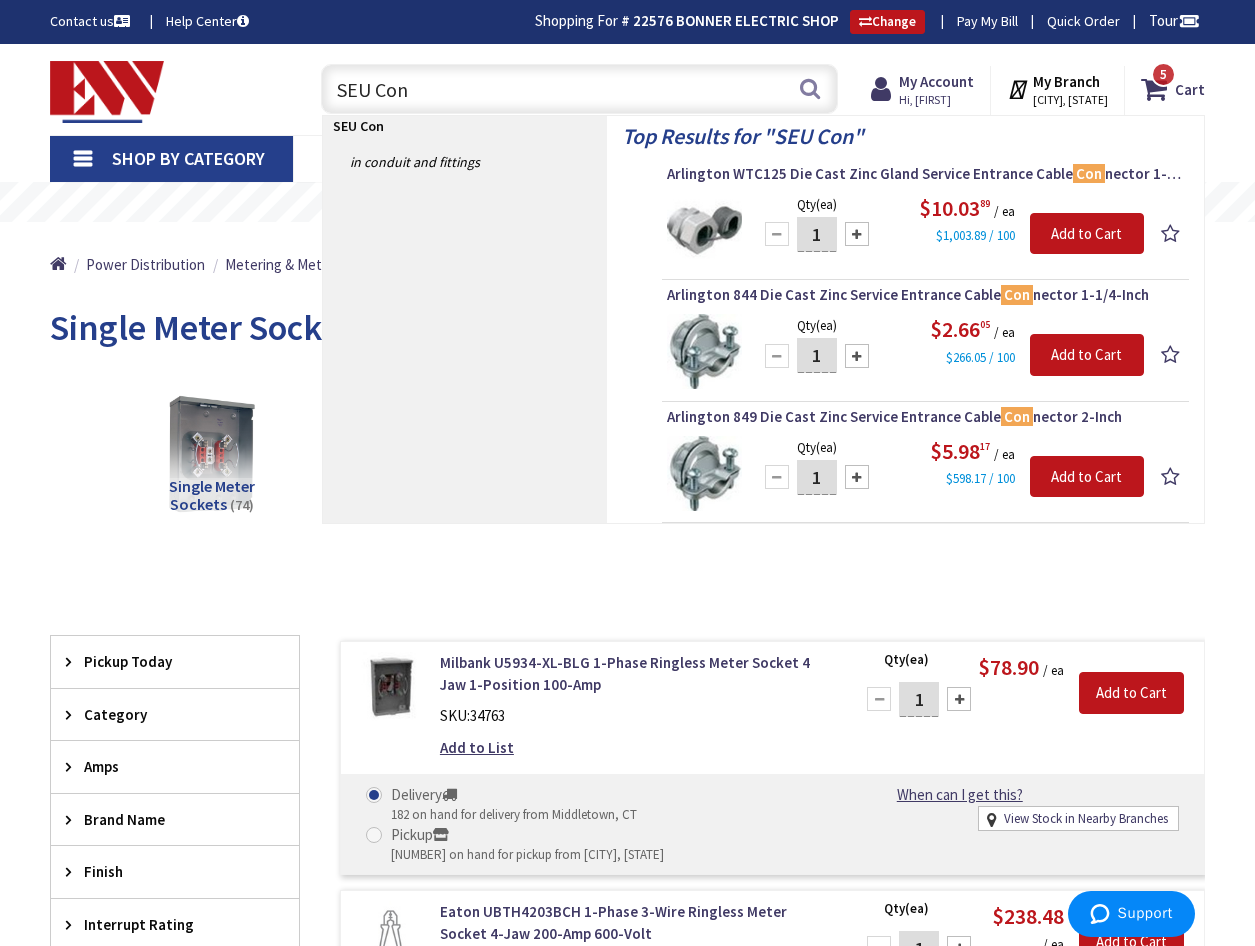drag, startPoint x: 420, startPoint y: 96, endPoint x: 160, endPoint y: 103, distance: 260.0942 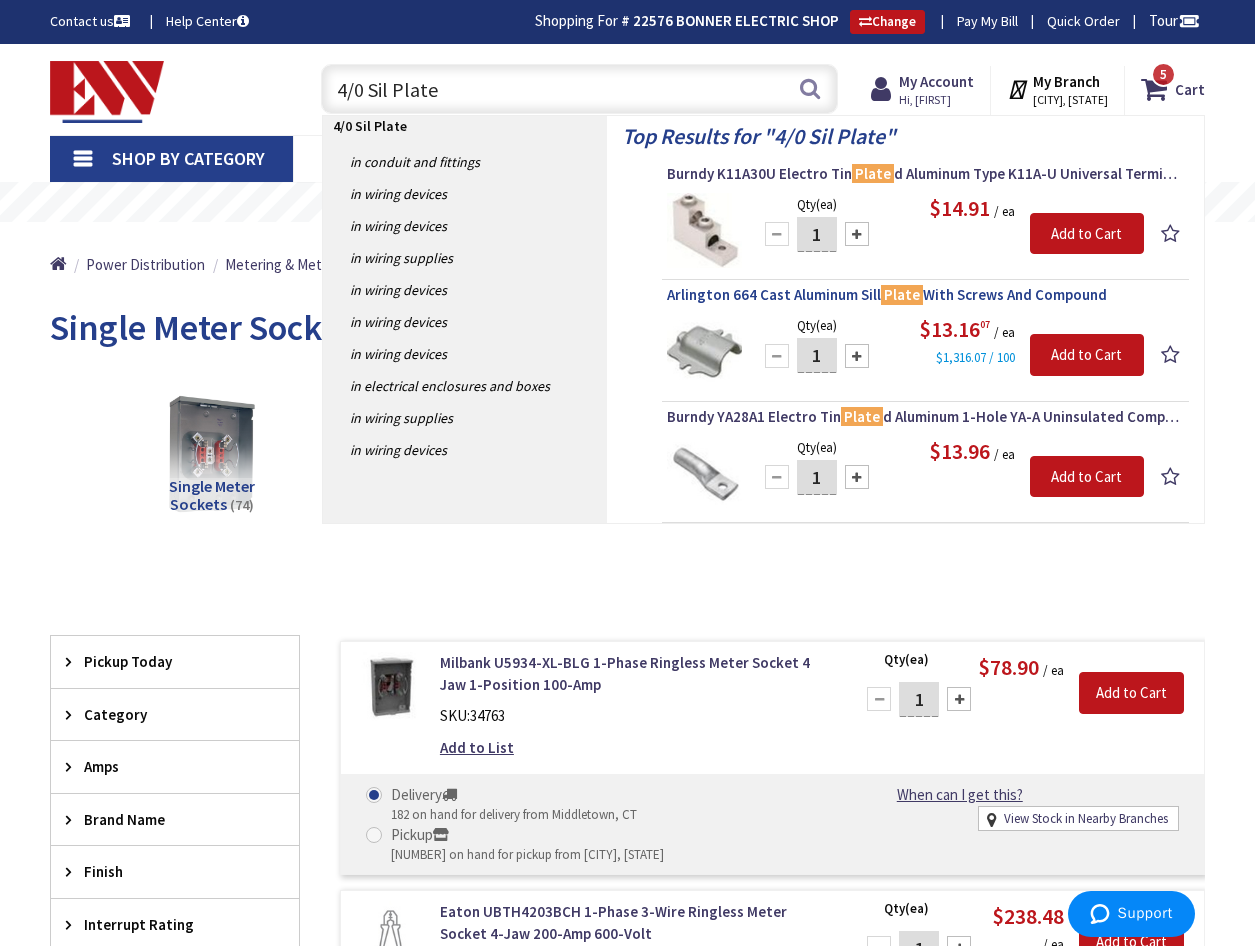 type on "4/0 Sil Plate" 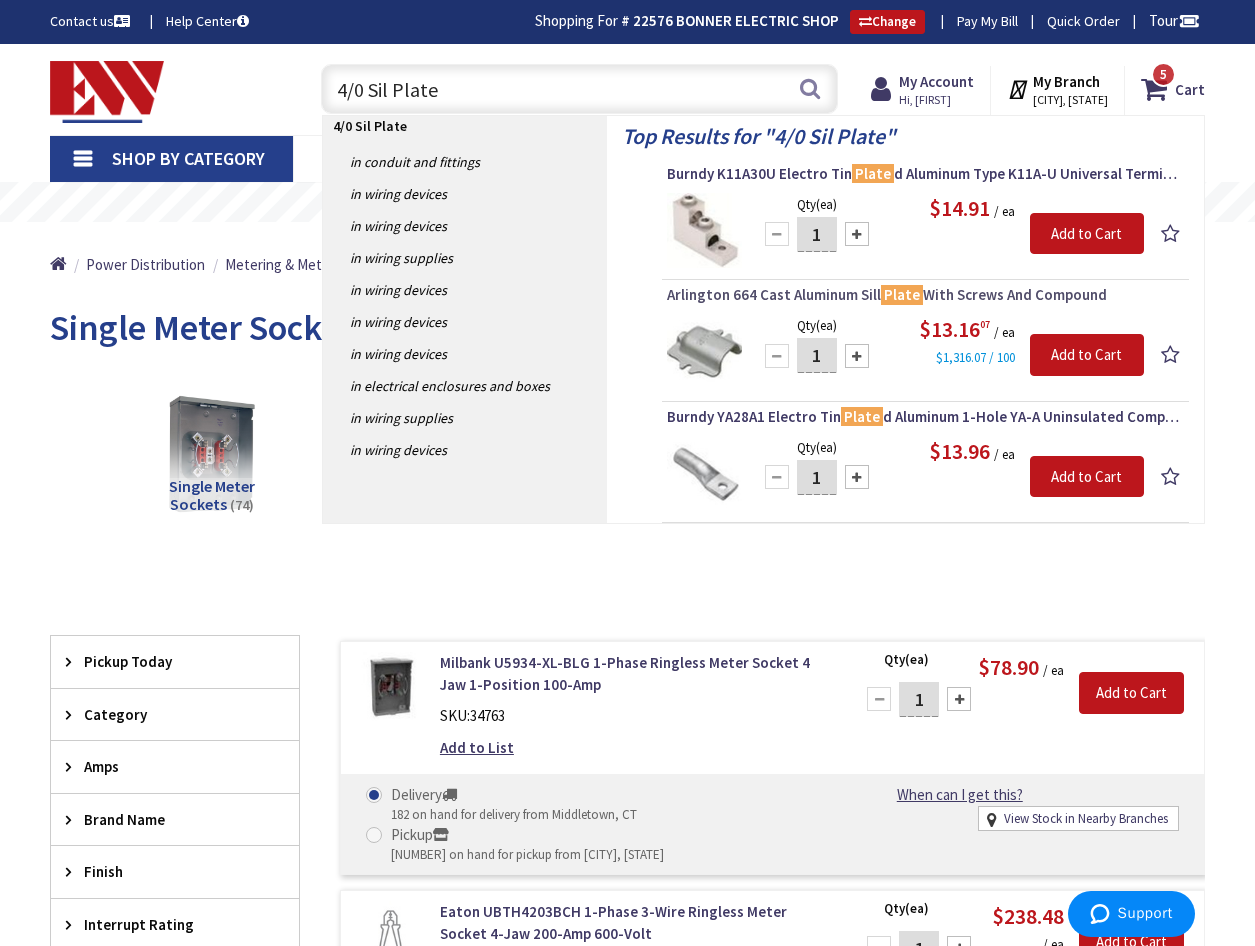 click on "Arlington 664 Cast Aluminum Sill  Plate  With Screws And Compound" at bounding box center (925, 295) 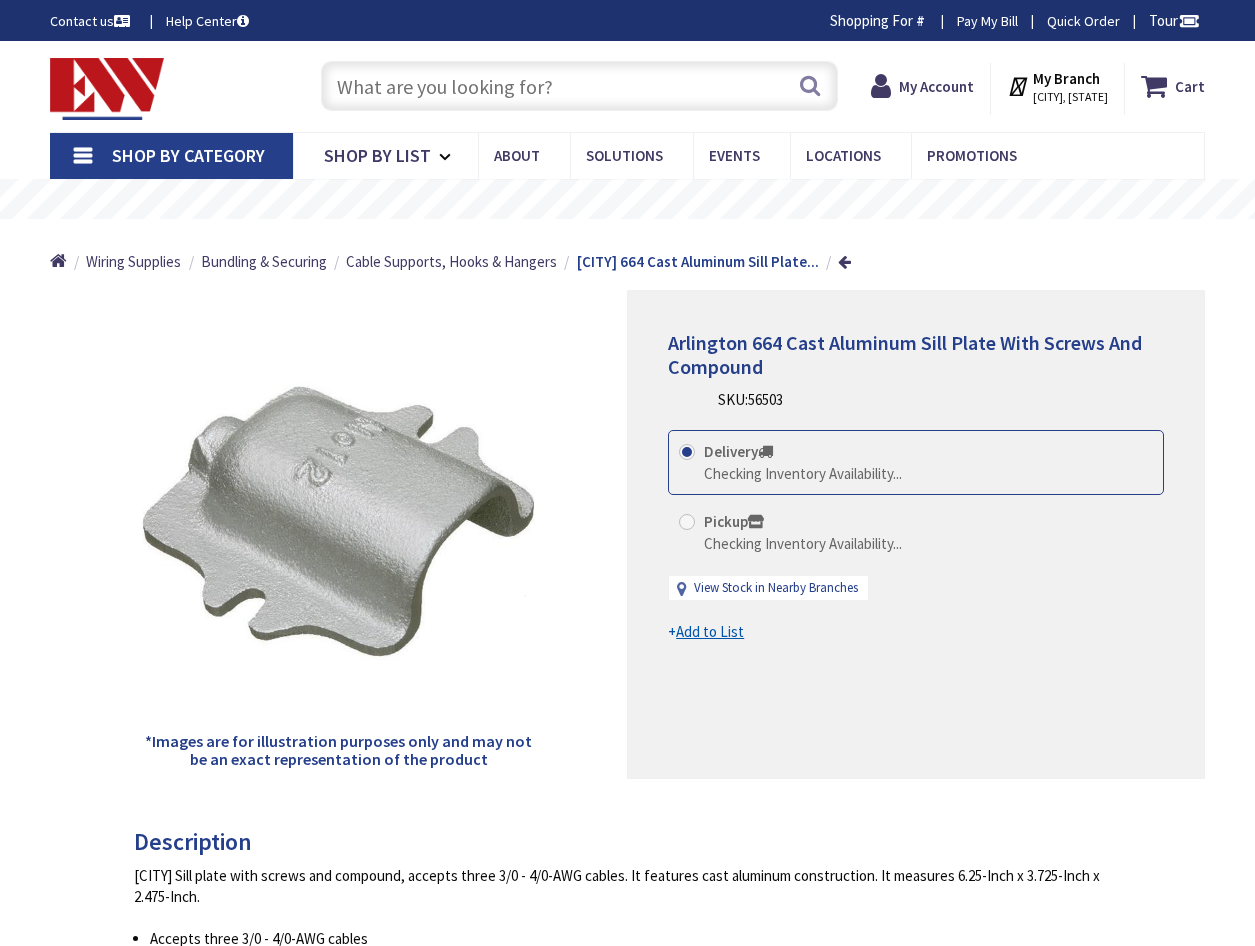 scroll, scrollTop: 0, scrollLeft: 0, axis: both 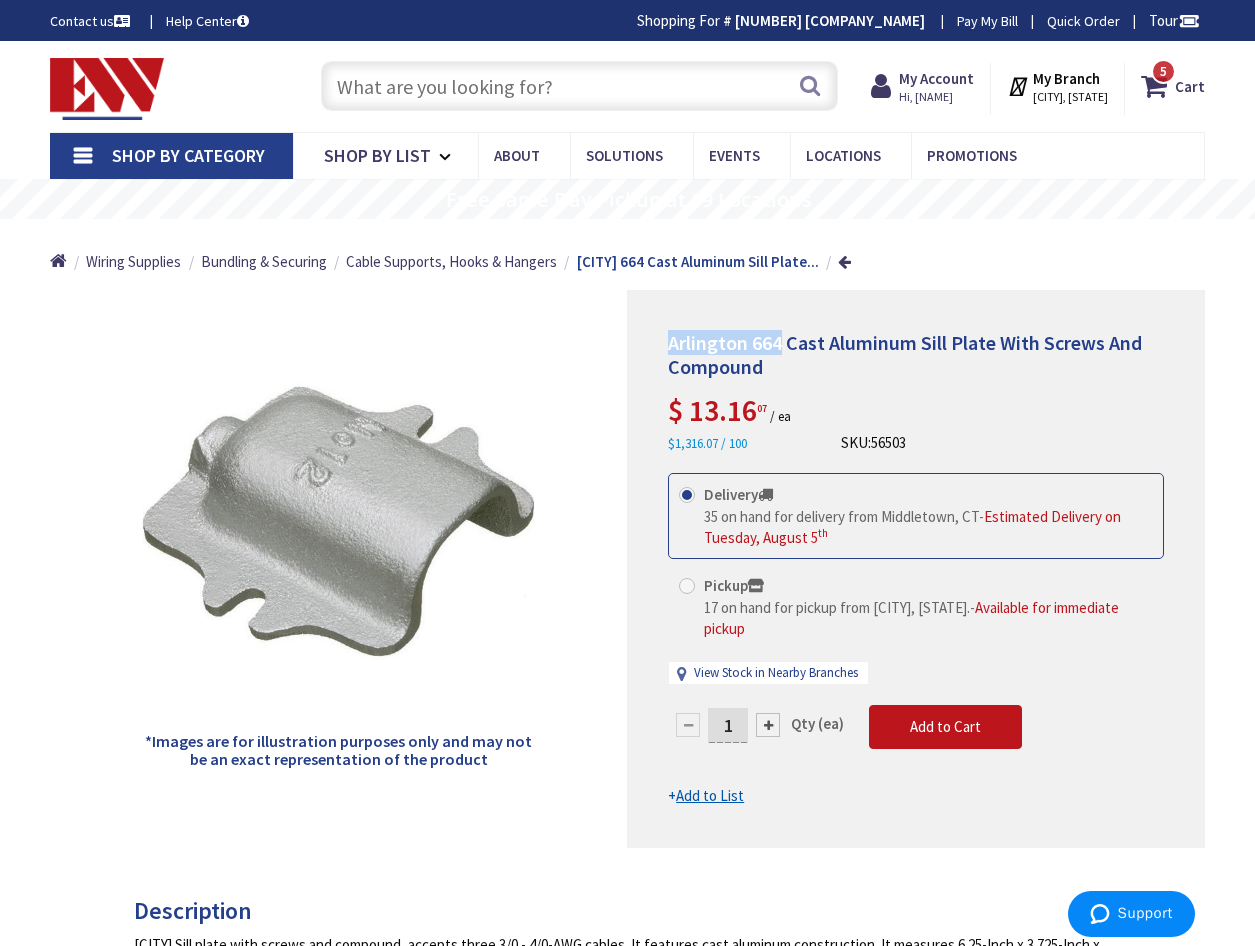 drag, startPoint x: 662, startPoint y: 346, endPoint x: 782, endPoint y: 342, distance: 120.06665 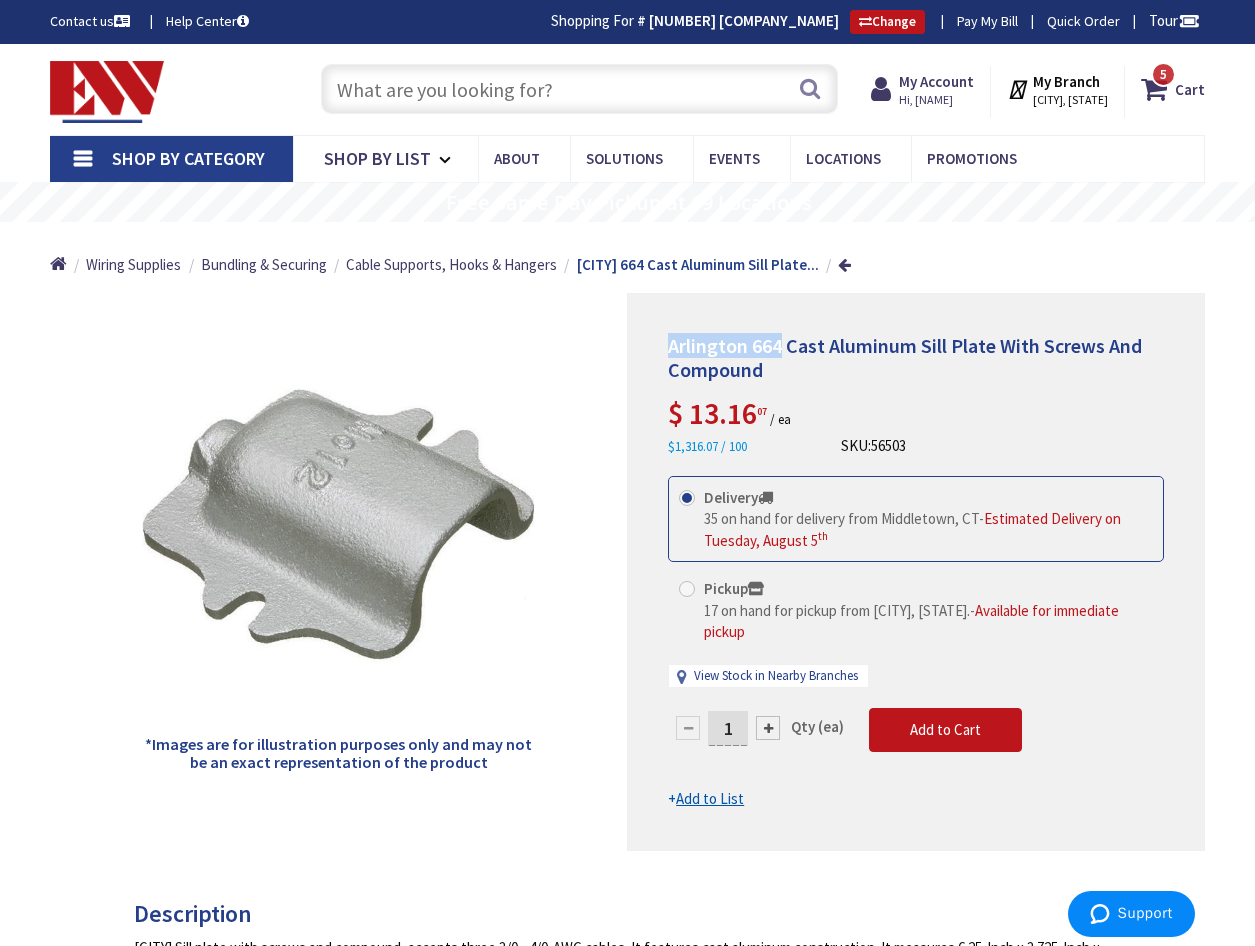 click at bounding box center [579, 89] 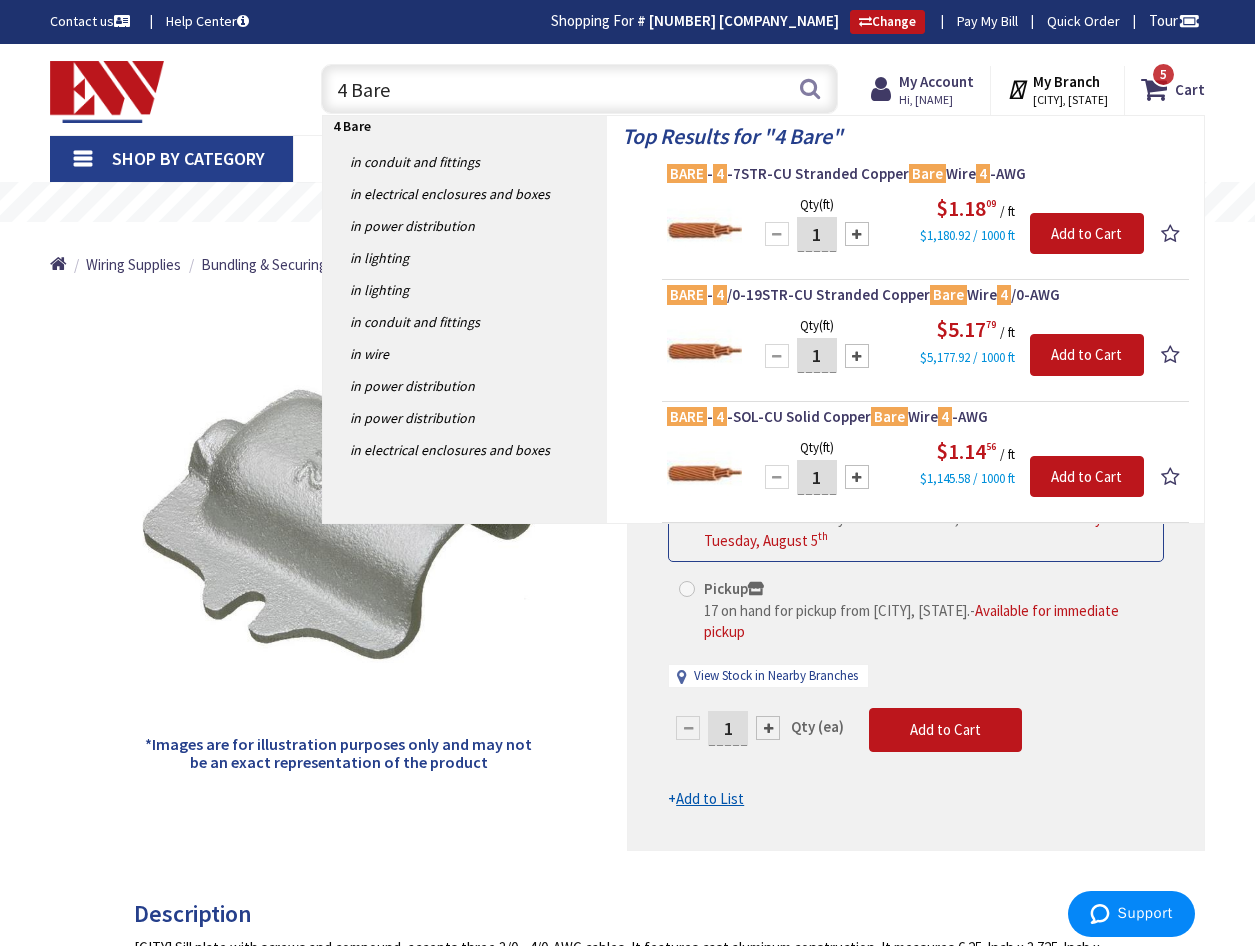 type on "4 Bare" 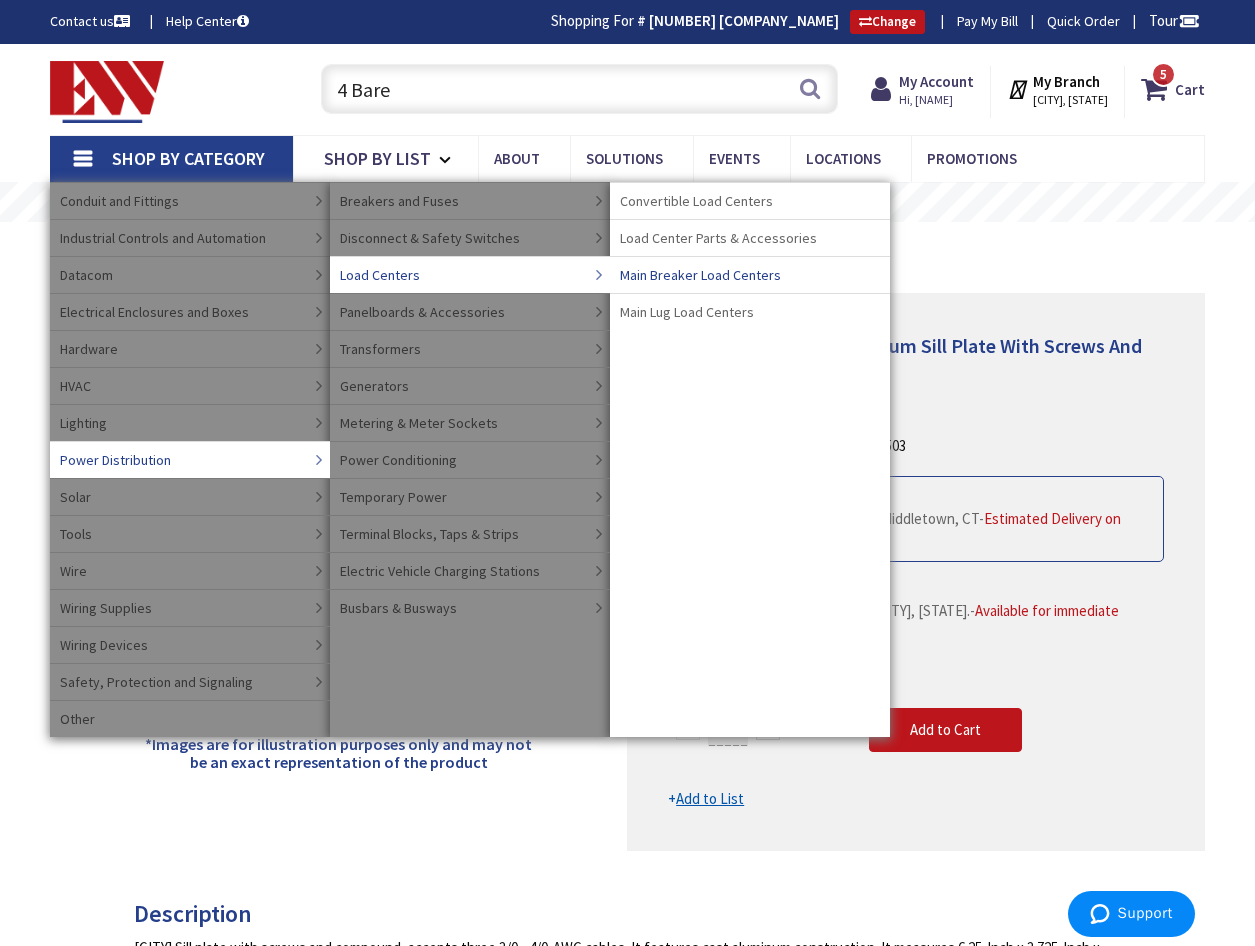 click on "Main Breaker Load Centers" at bounding box center [700, 275] 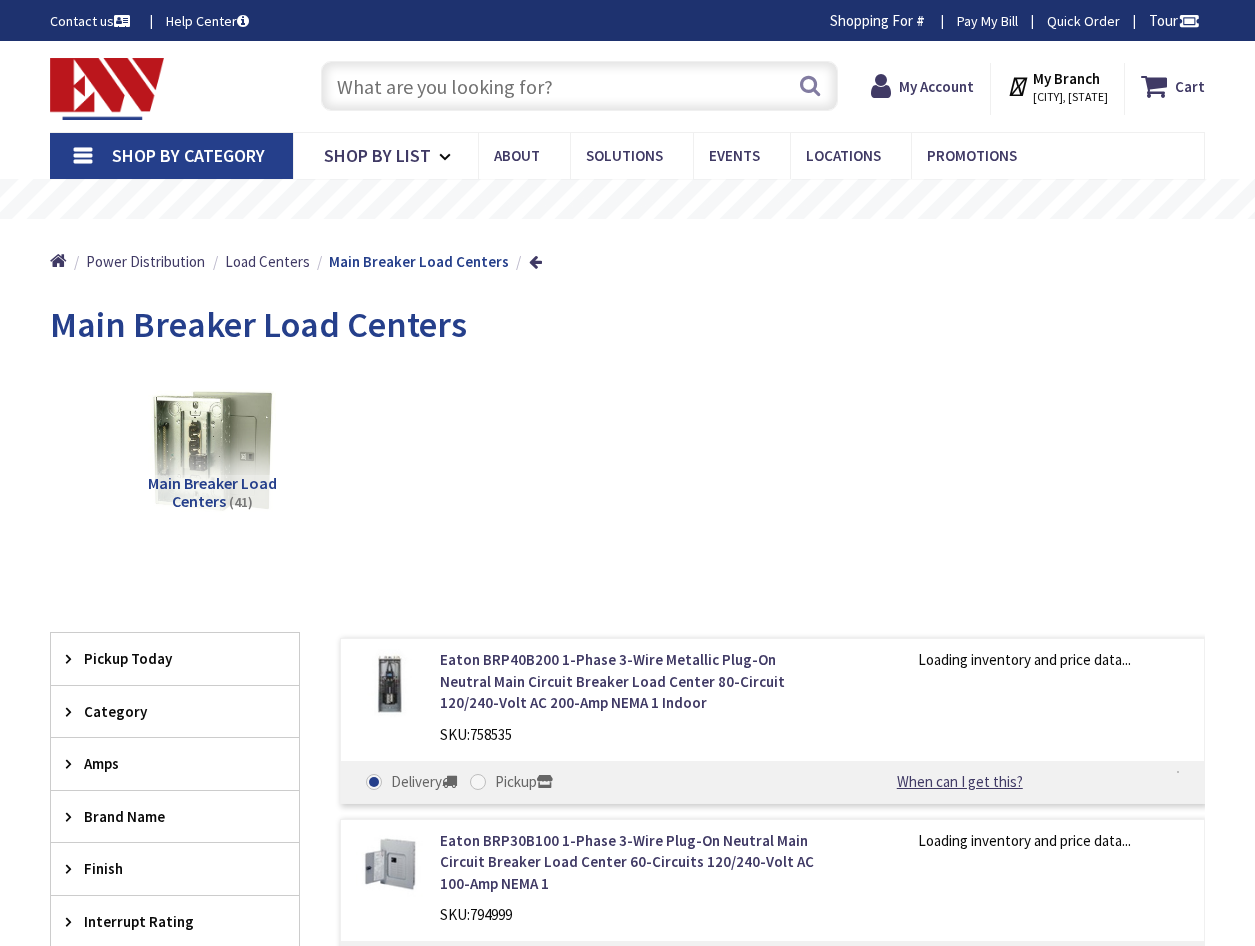 scroll, scrollTop: 0, scrollLeft: 0, axis: both 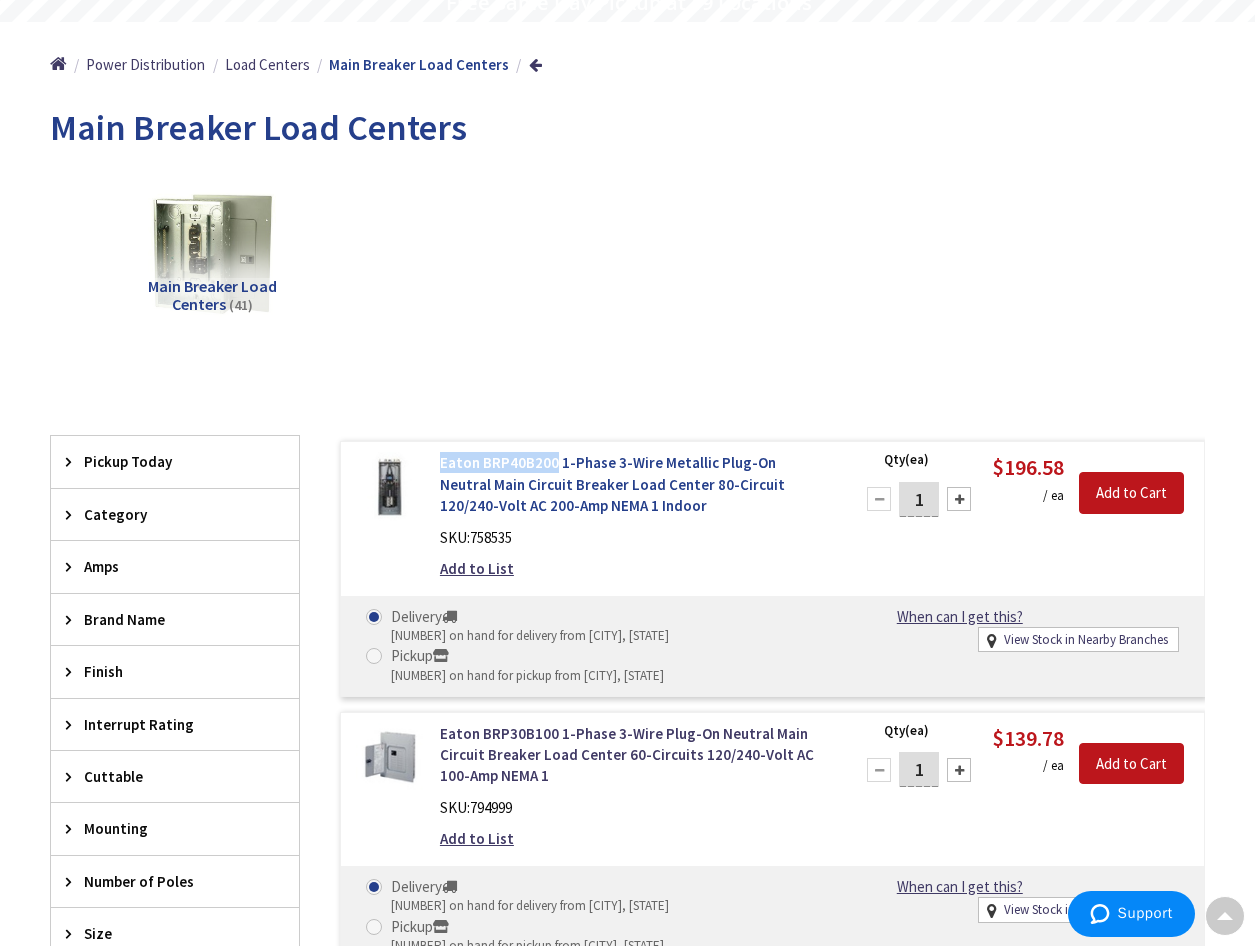 drag, startPoint x: 435, startPoint y: 464, endPoint x: 553, endPoint y: 468, distance: 118.06778 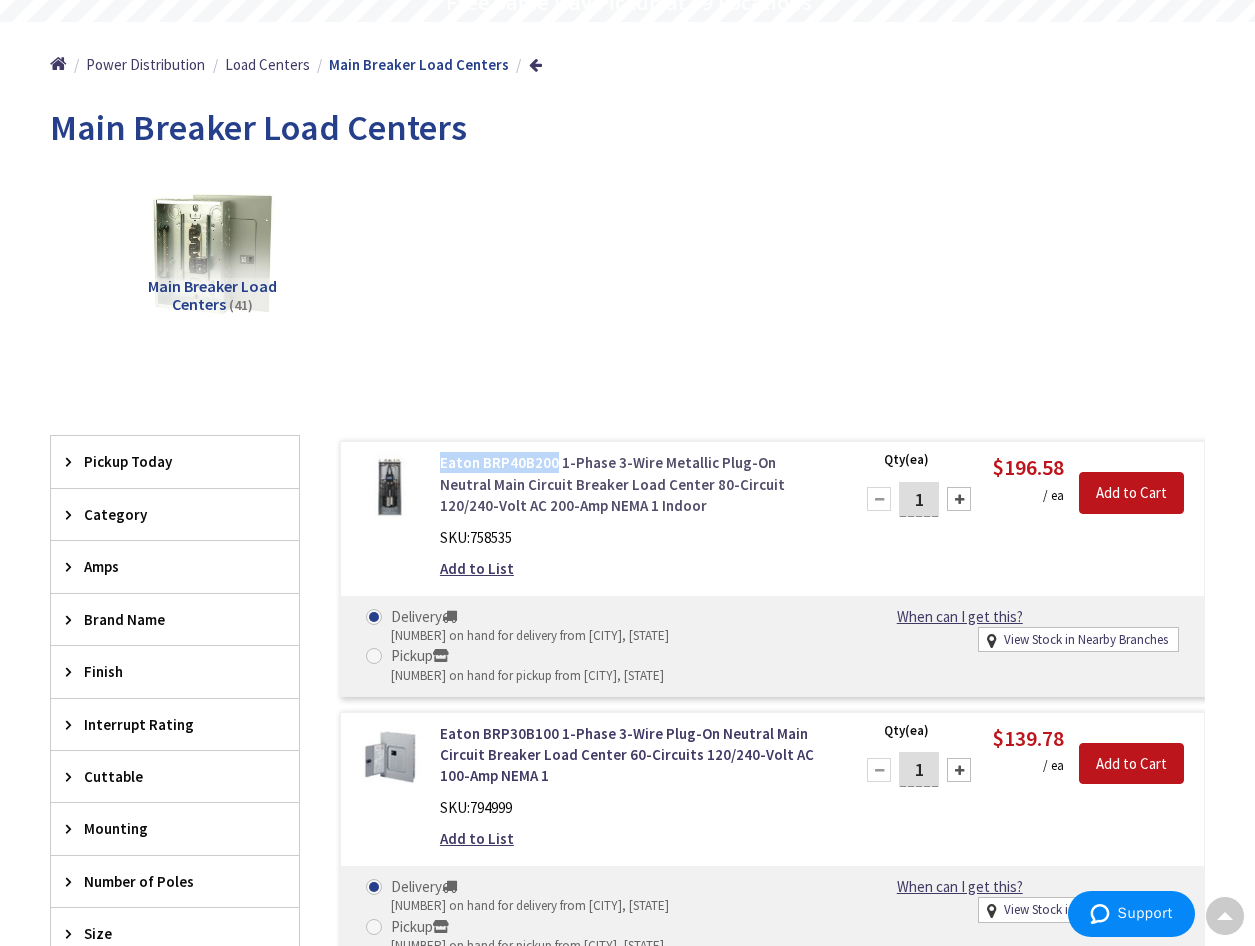 copy on "Eaton BRP40B200" 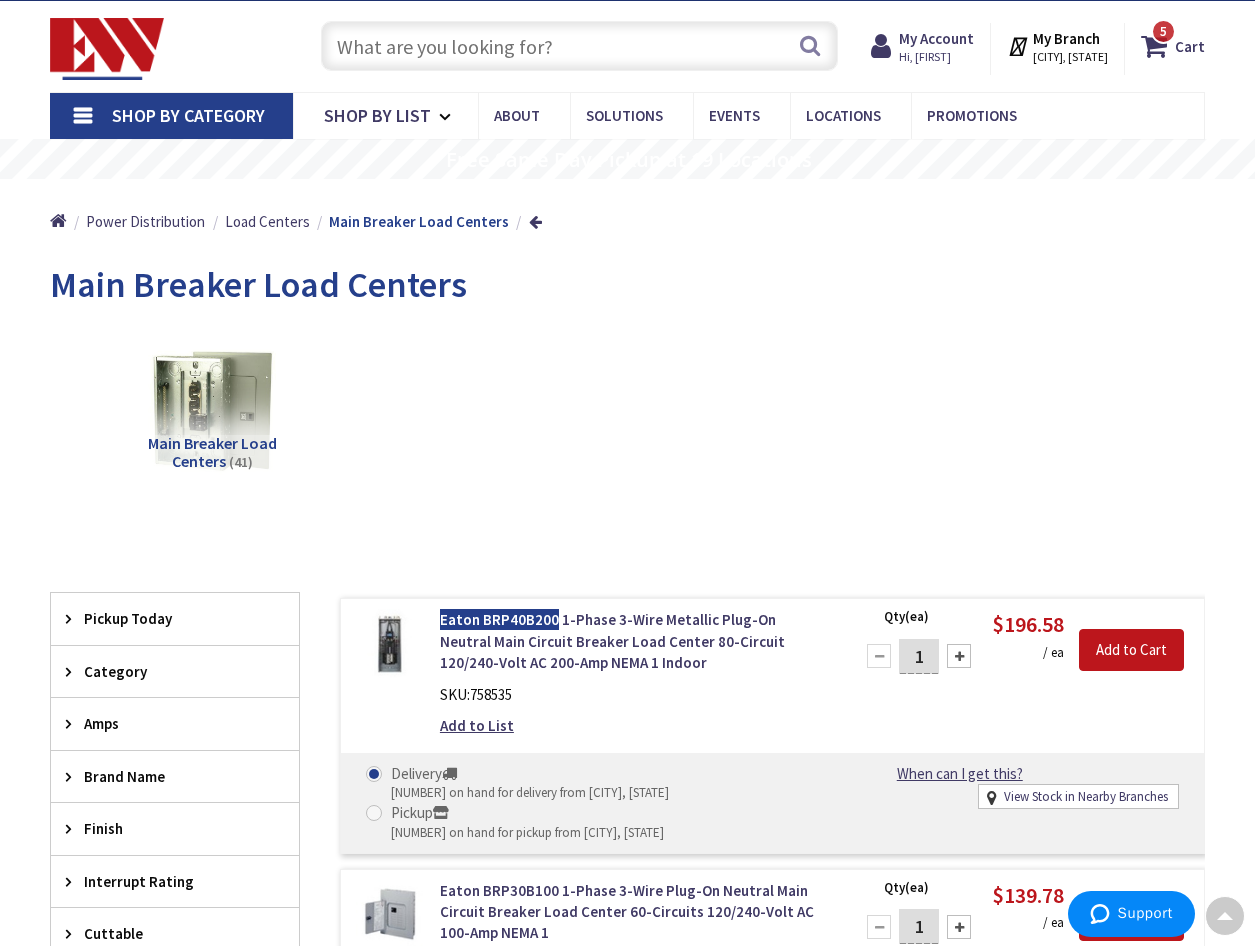 scroll, scrollTop: 0, scrollLeft: 0, axis: both 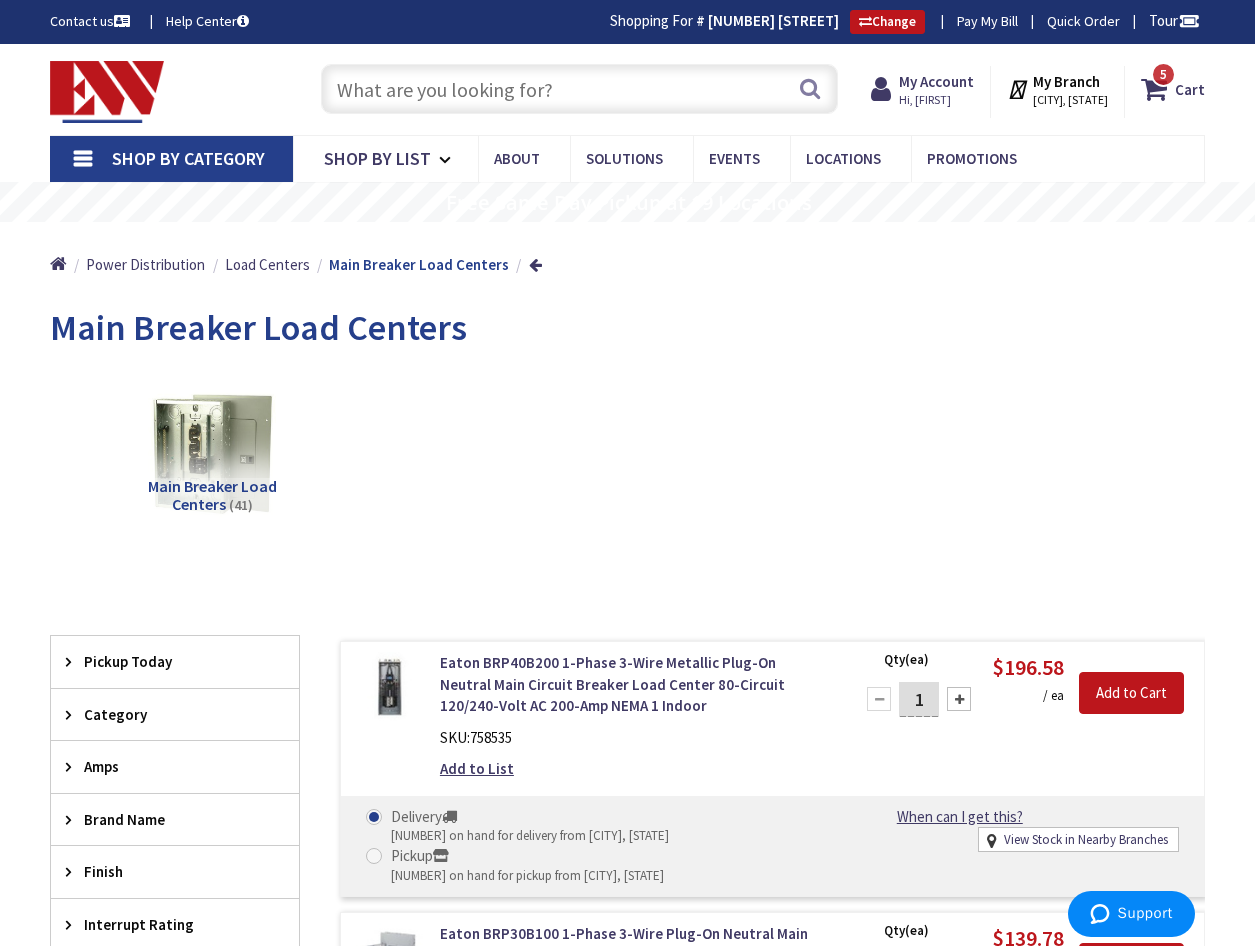 click at bounding box center [579, 89] 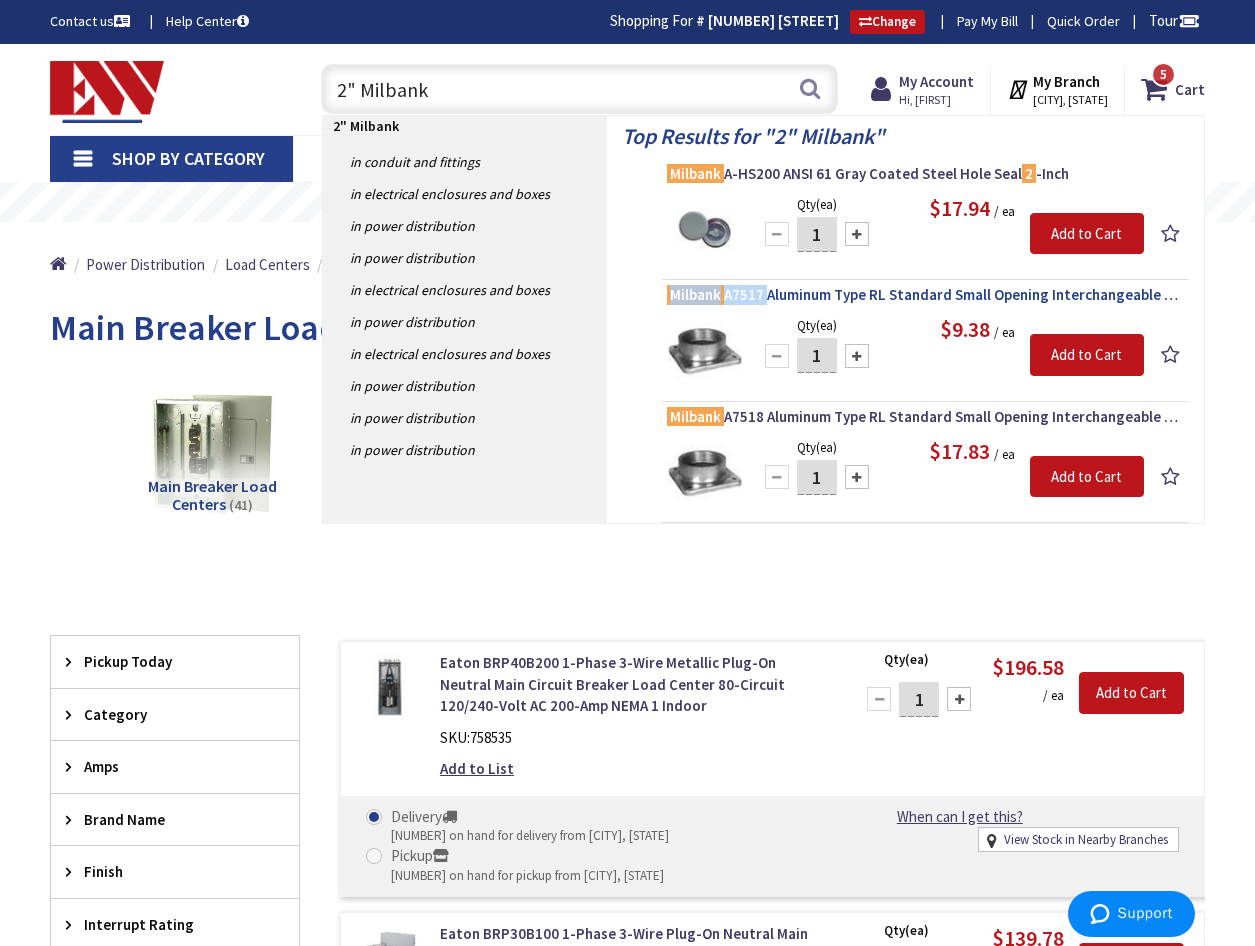drag, startPoint x: 665, startPoint y: 289, endPoint x: 764, endPoint y: 297, distance: 99.32271 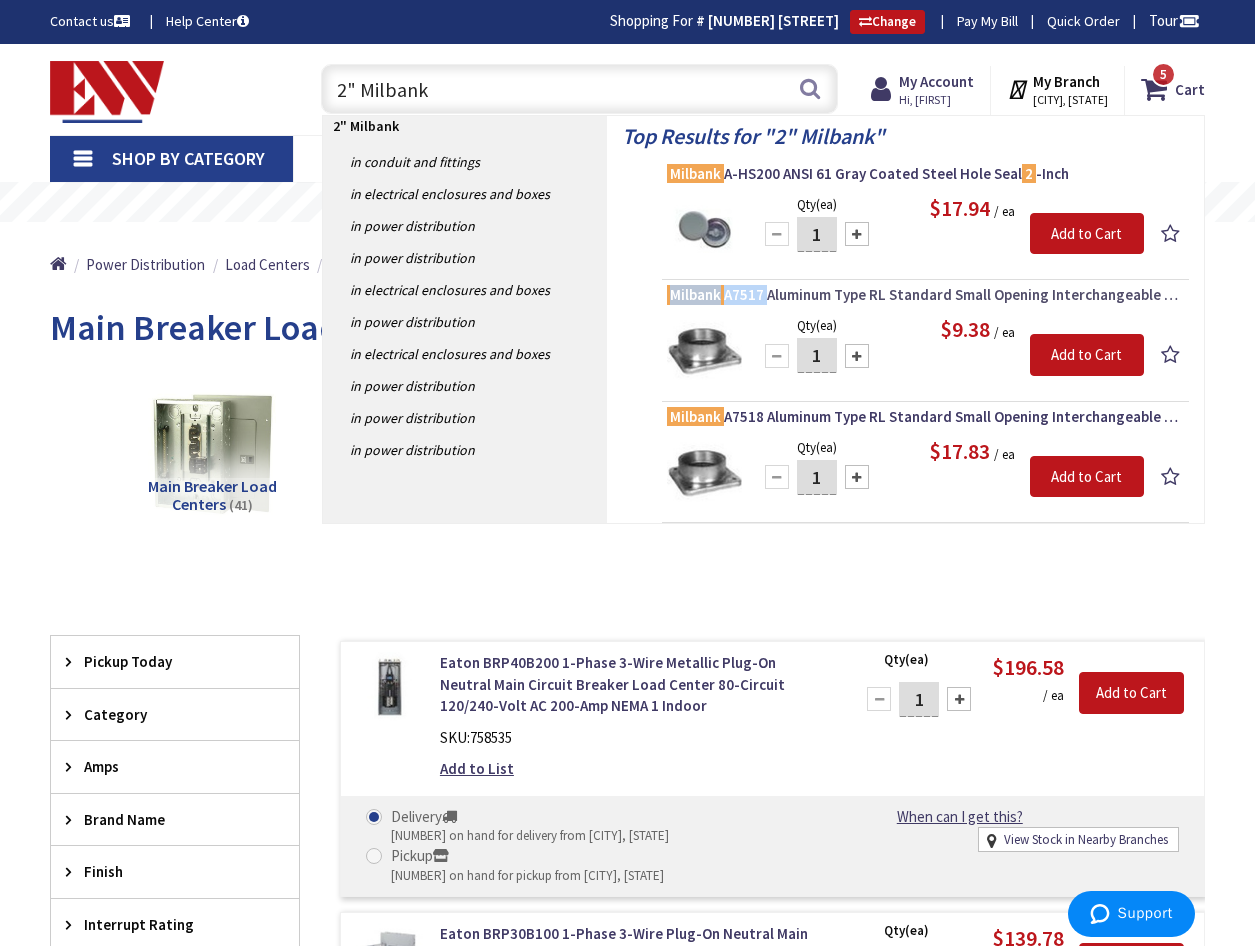 copy on "Milbank  A7517" 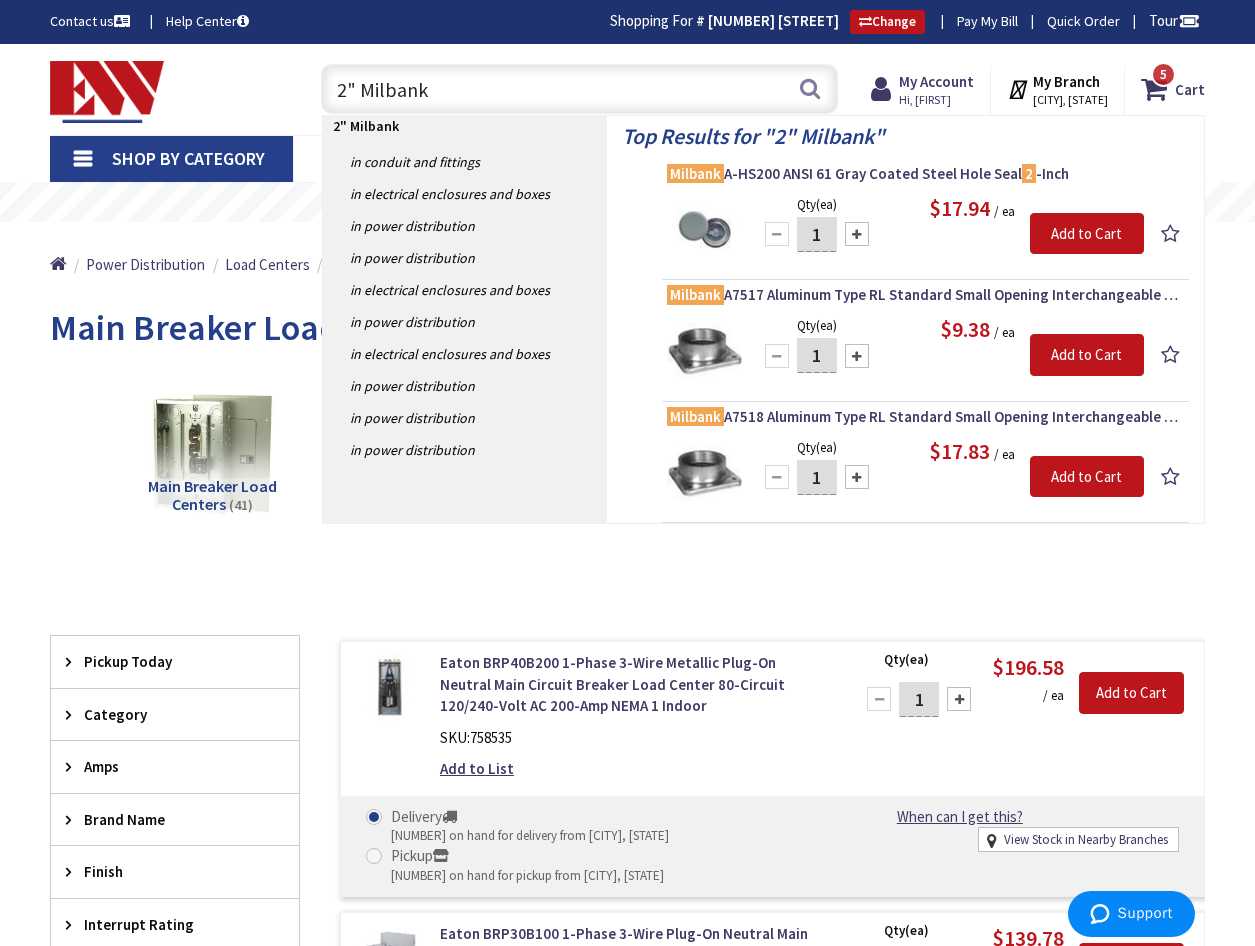 drag, startPoint x: 451, startPoint y: 90, endPoint x: 354, endPoint y: 86, distance: 97.082436 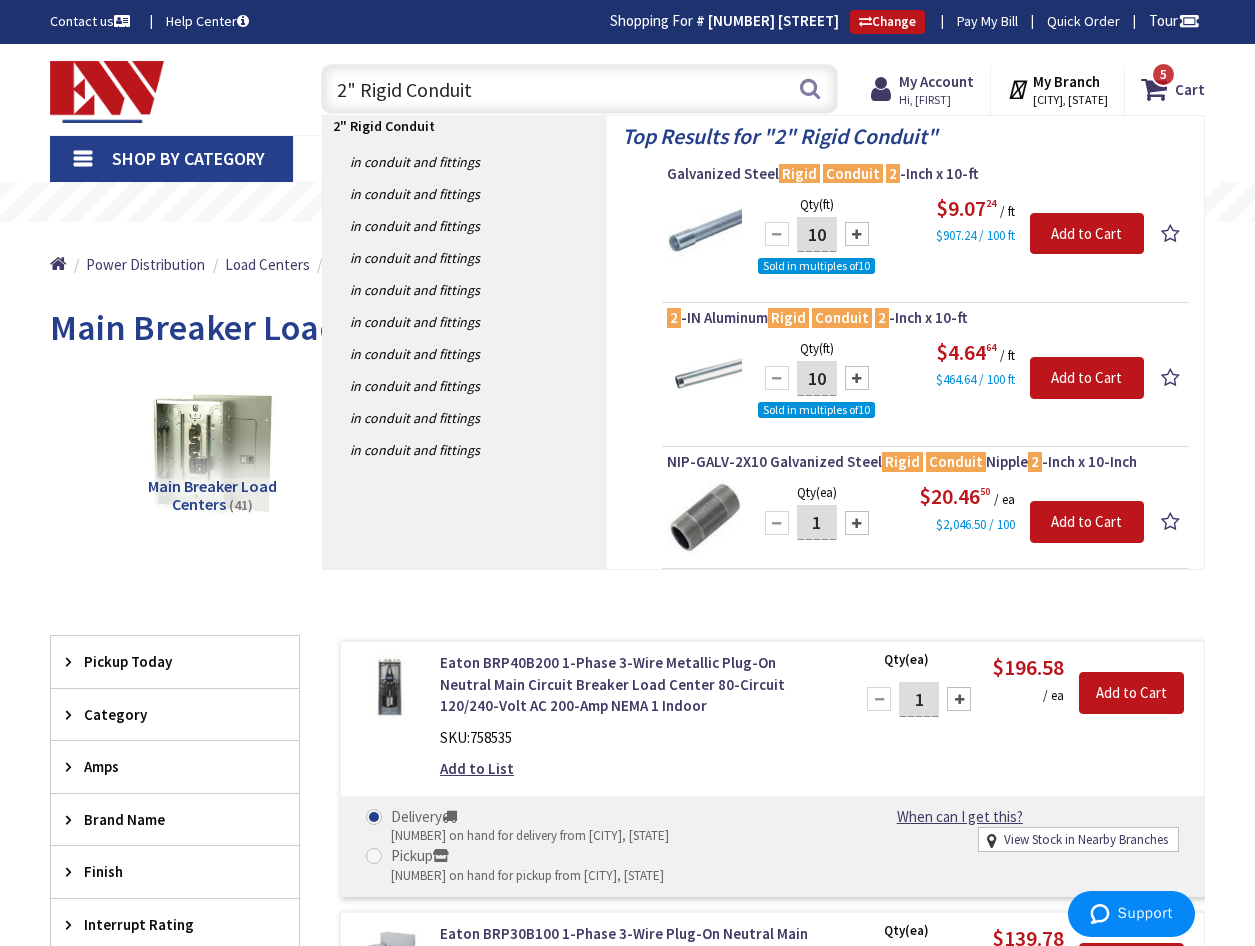 type on "2" Rigid Conduit" 